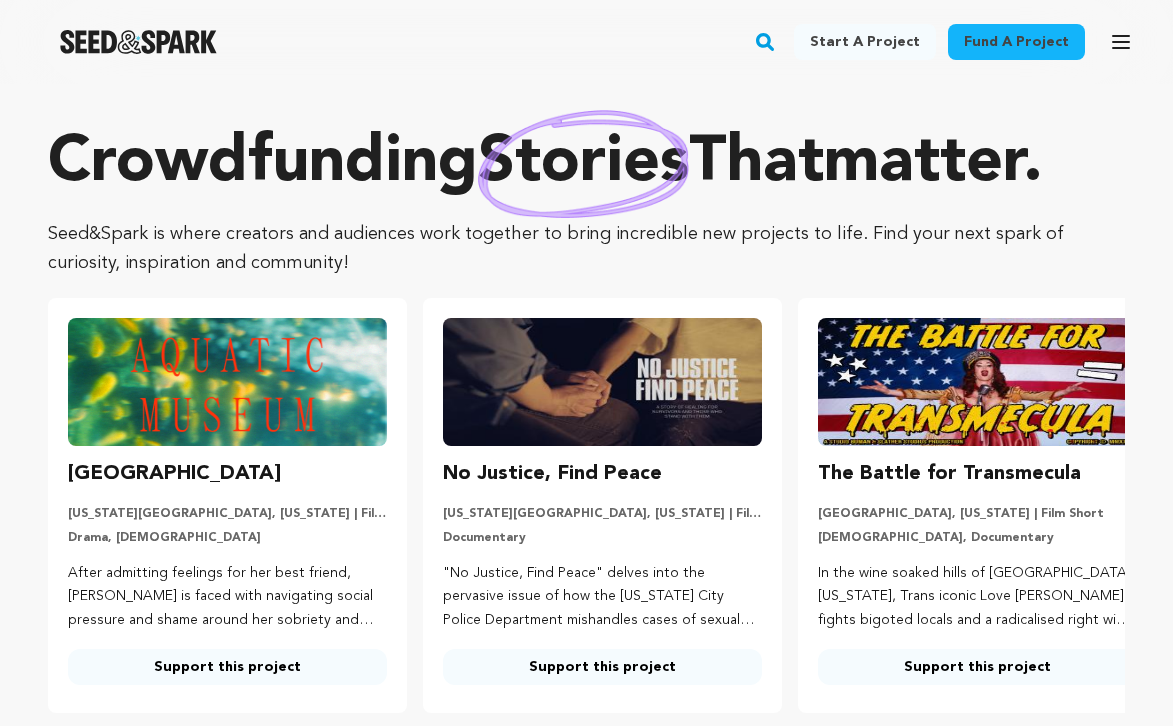 scroll, scrollTop: 0, scrollLeft: 0, axis: both 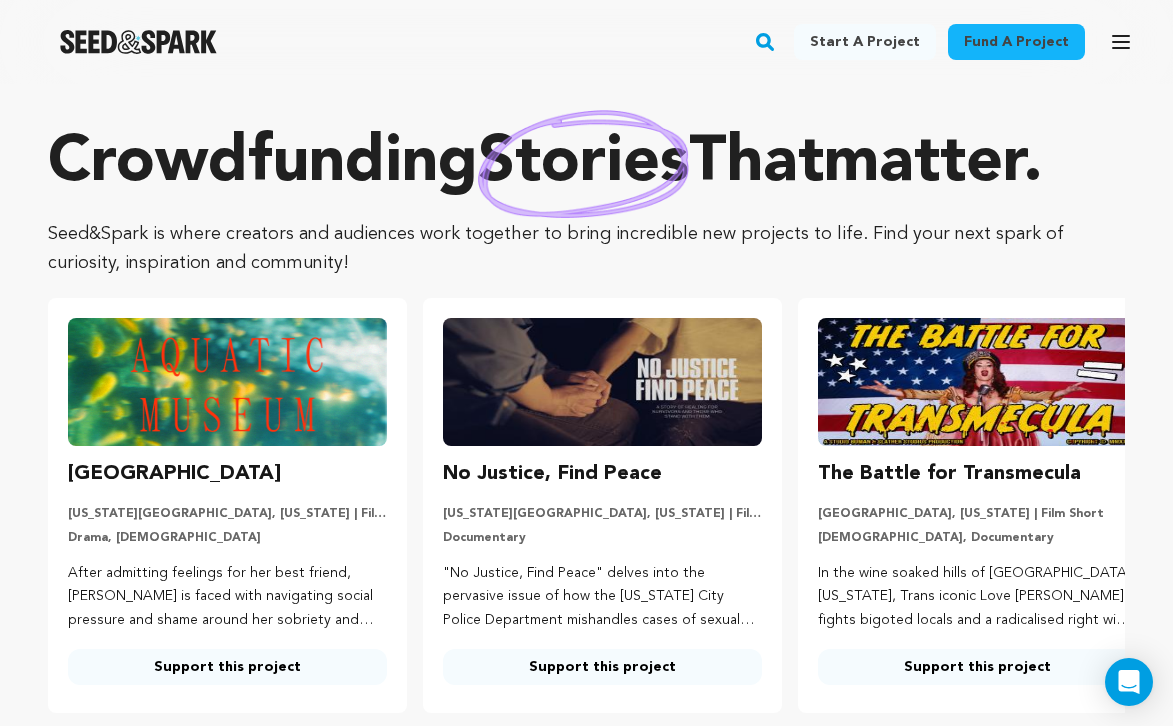 click 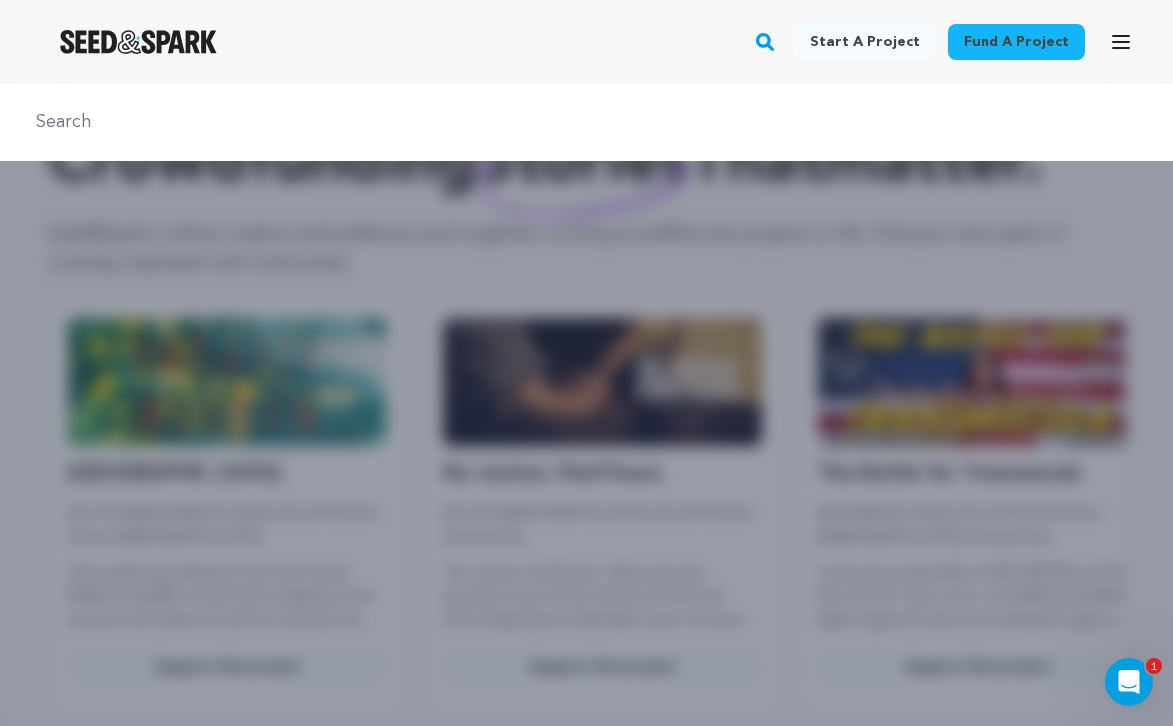 scroll, scrollTop: 0, scrollLeft: 0, axis: both 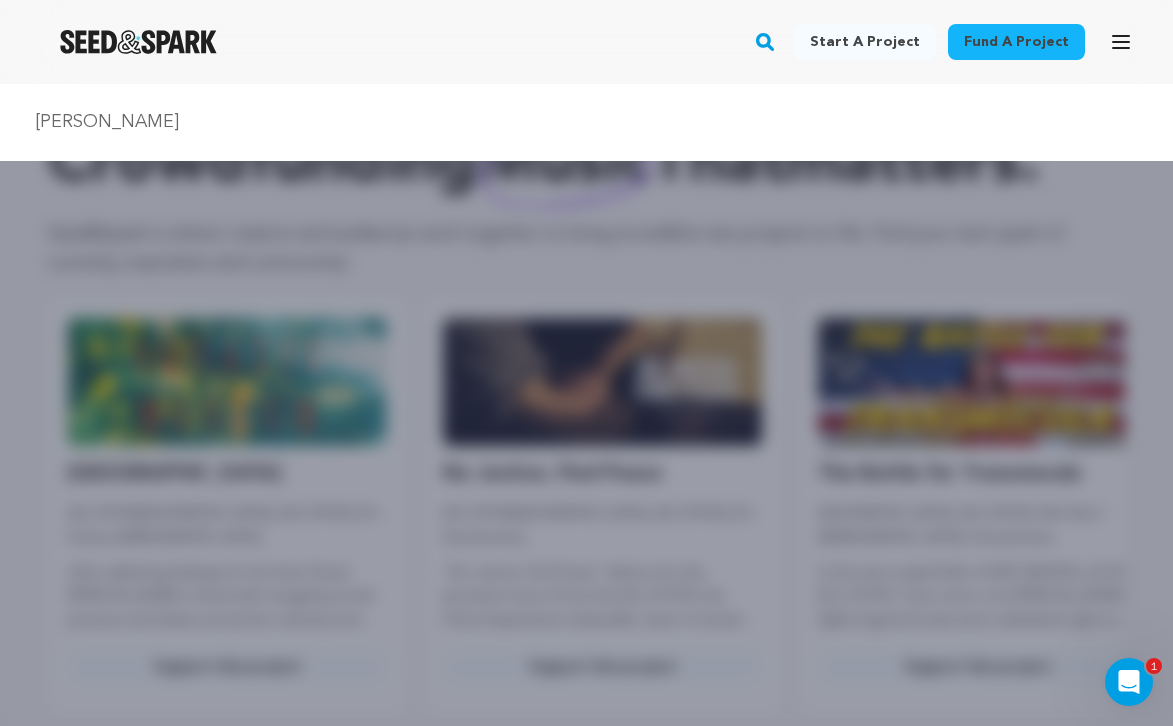 type on "shelby petta" 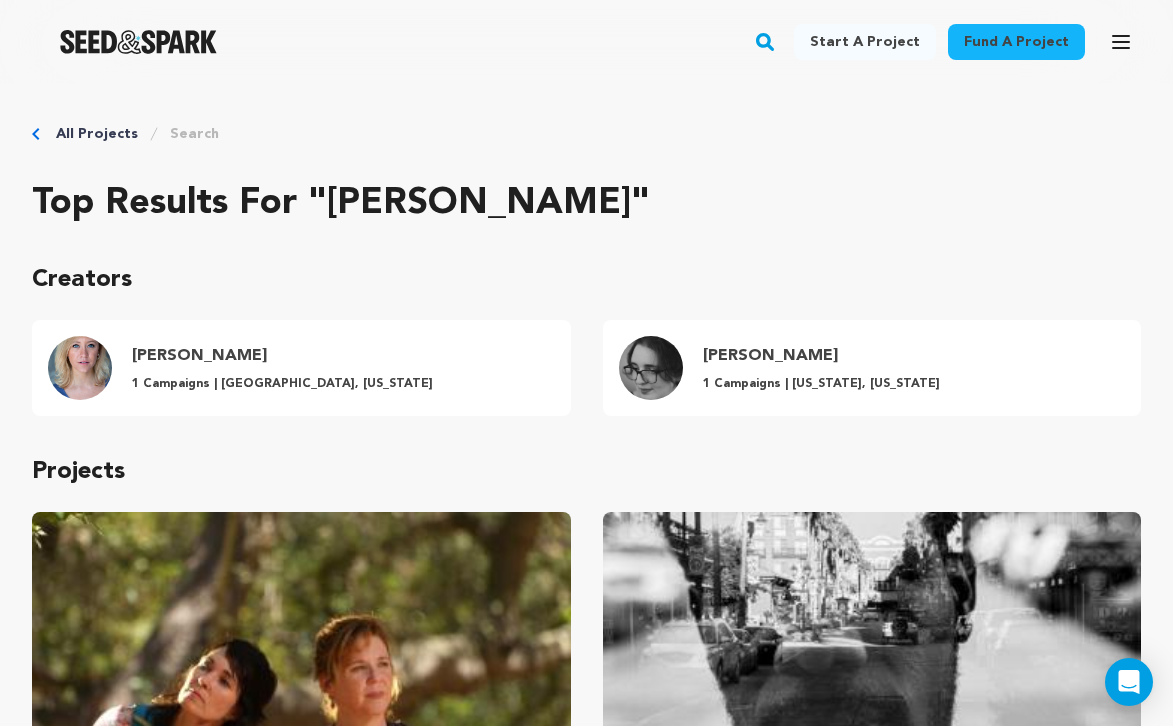 scroll, scrollTop: 0, scrollLeft: 0, axis: both 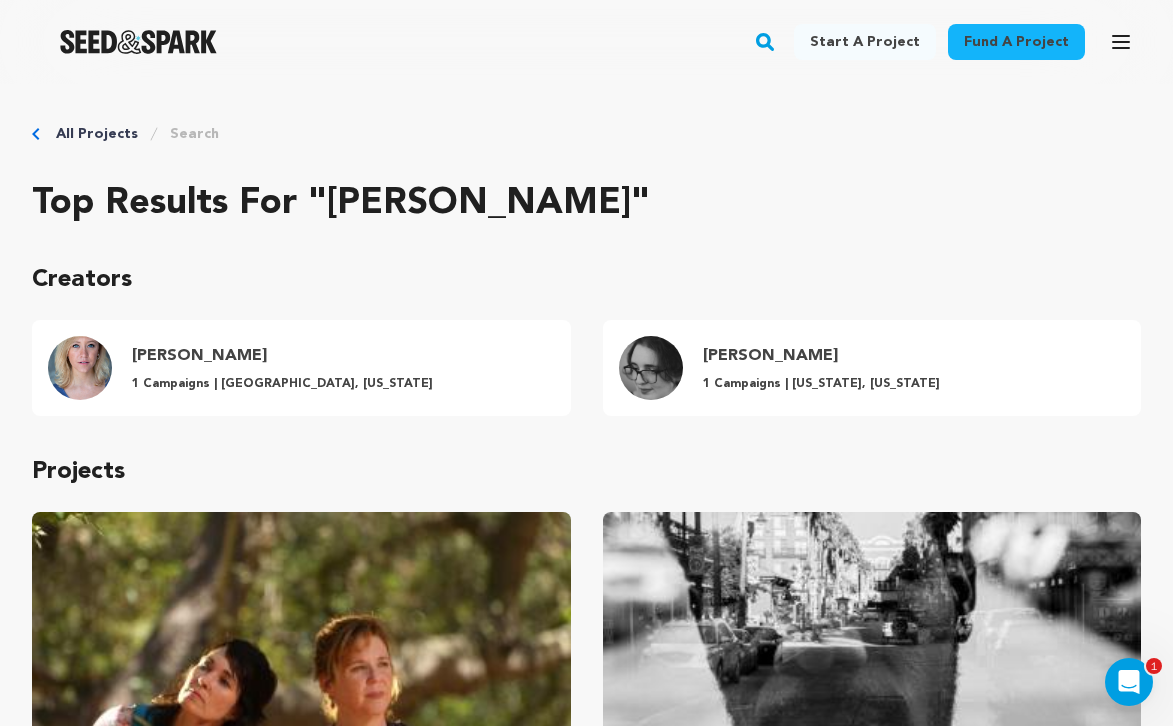 click on "All Projects" at bounding box center [97, 134] 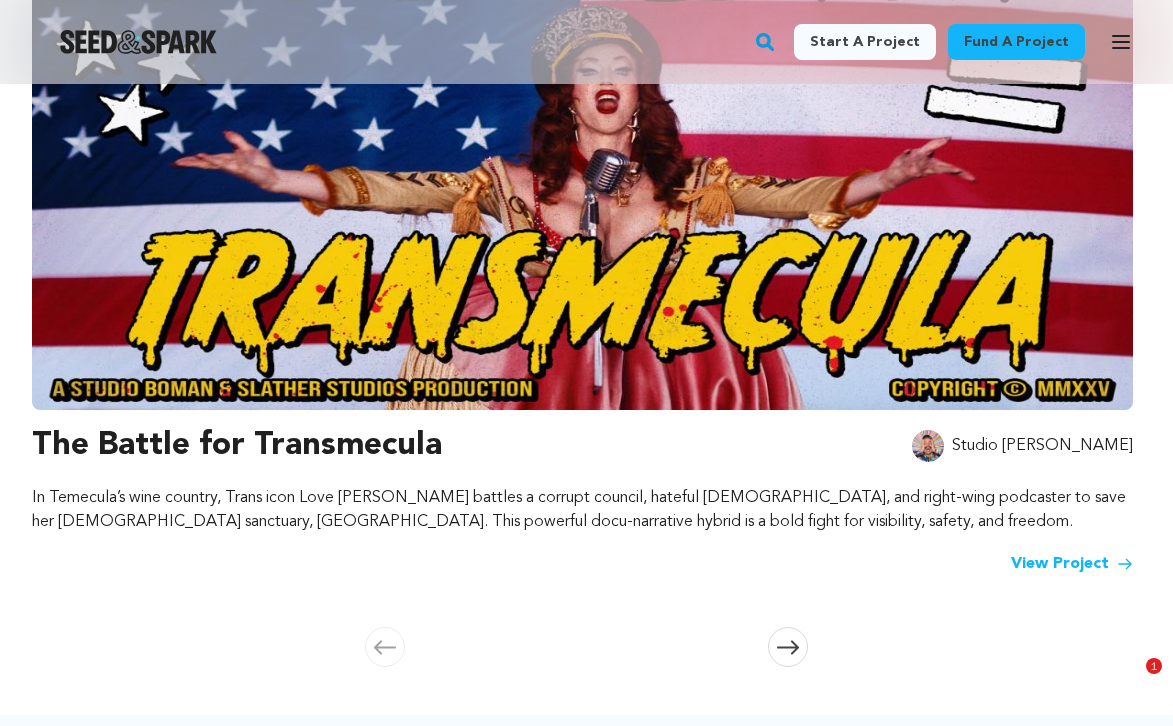 scroll, scrollTop: 265, scrollLeft: 0, axis: vertical 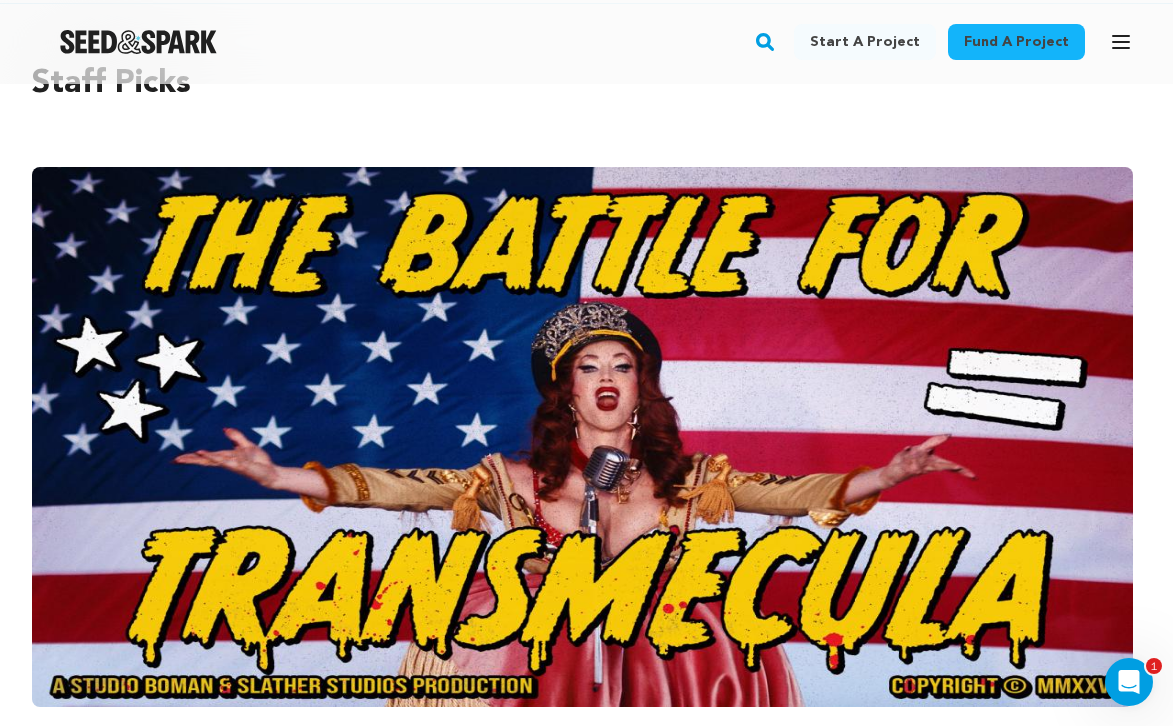 click 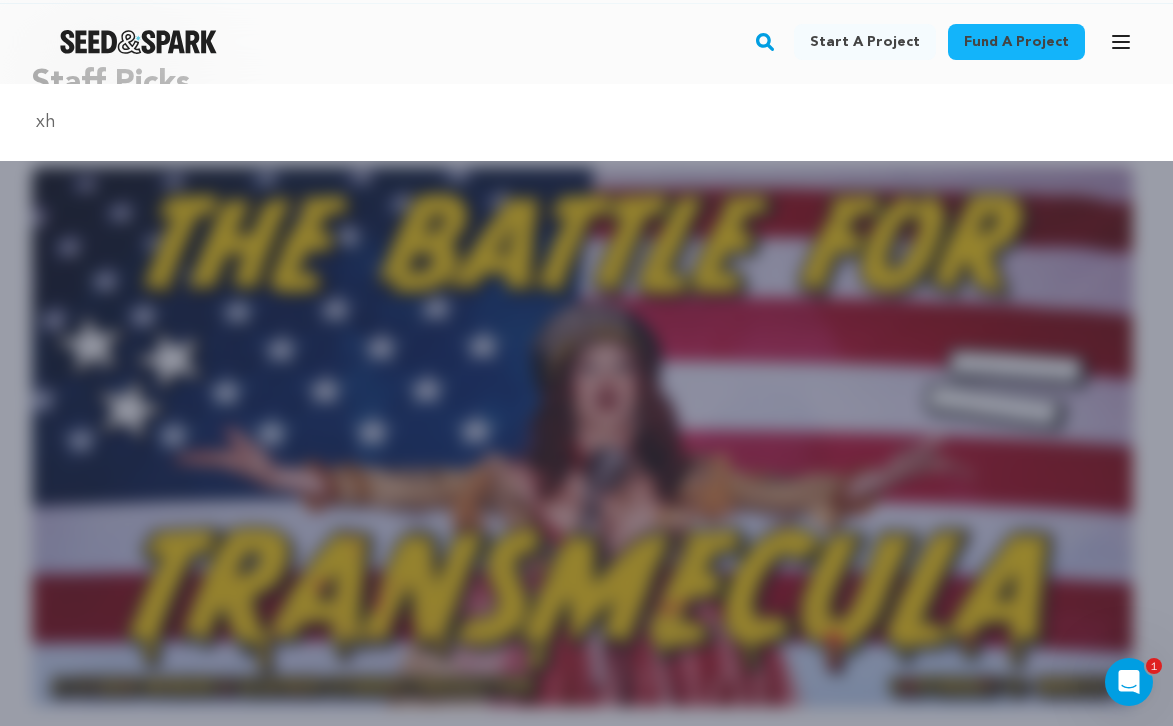 type on "x" 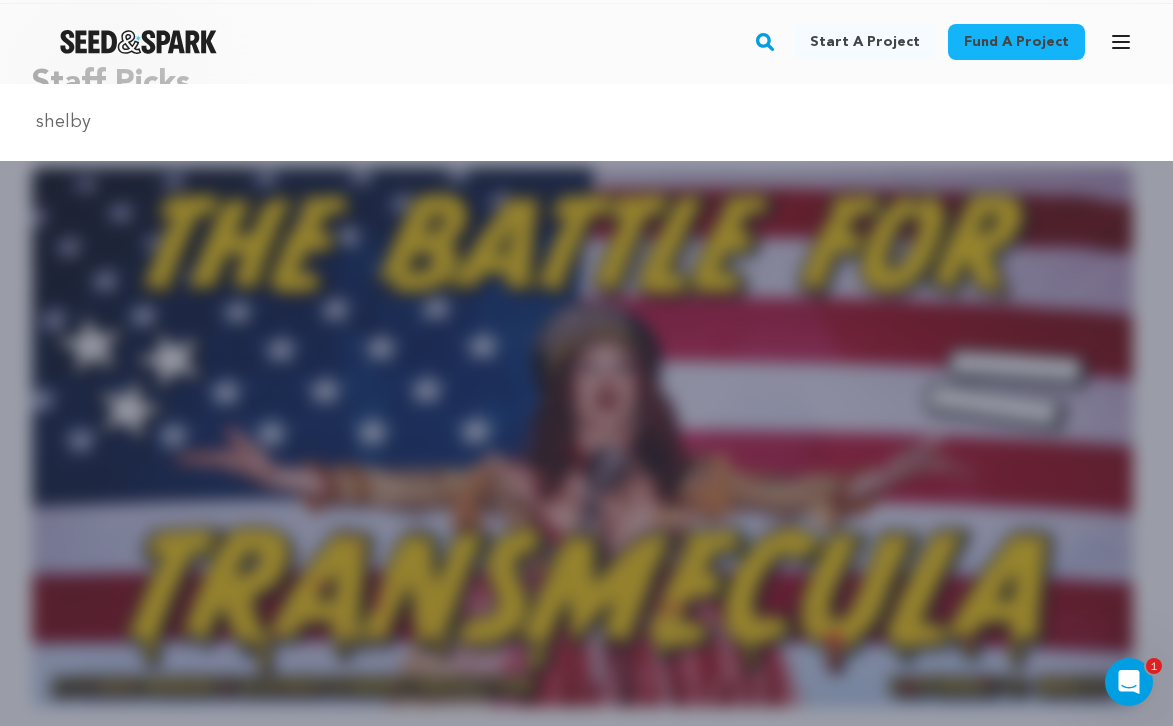 type on "shelby" 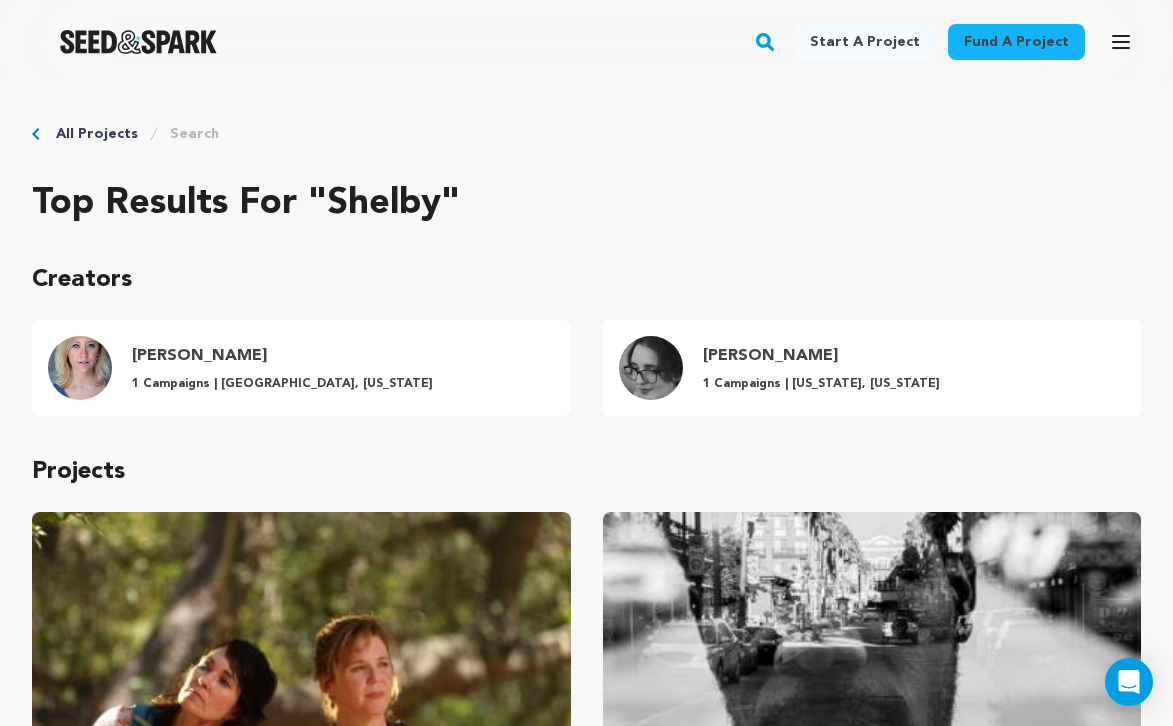 scroll, scrollTop: 0, scrollLeft: 0, axis: both 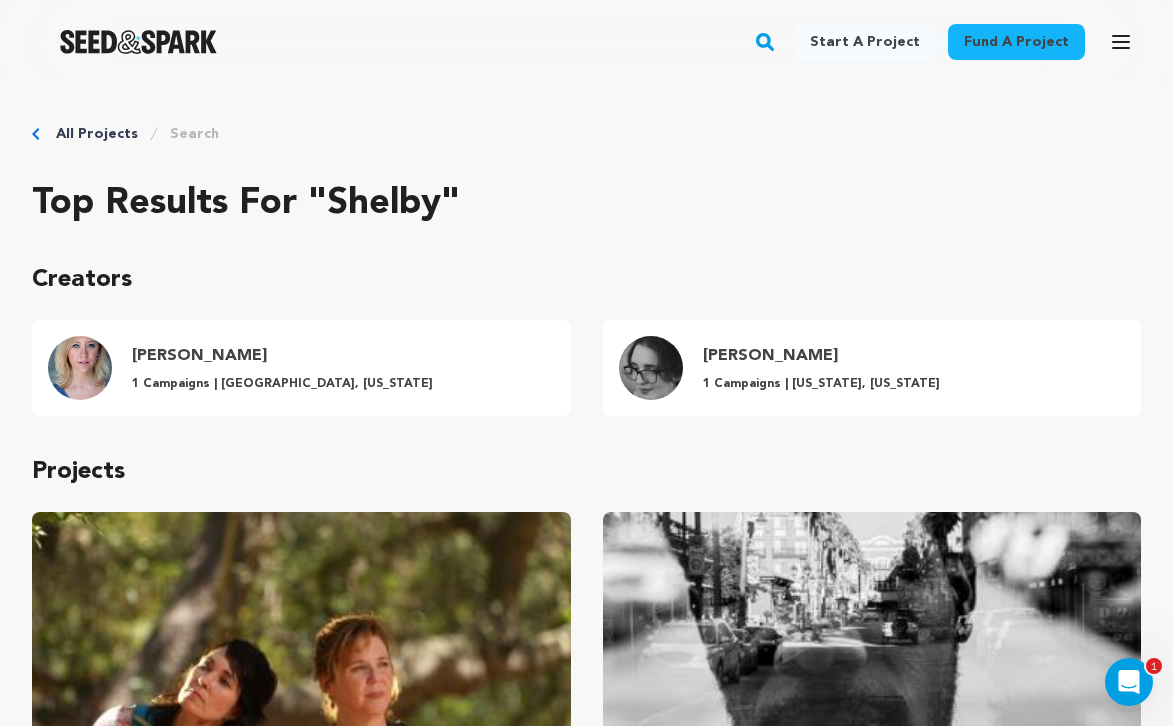 click on "Search" at bounding box center [194, 134] 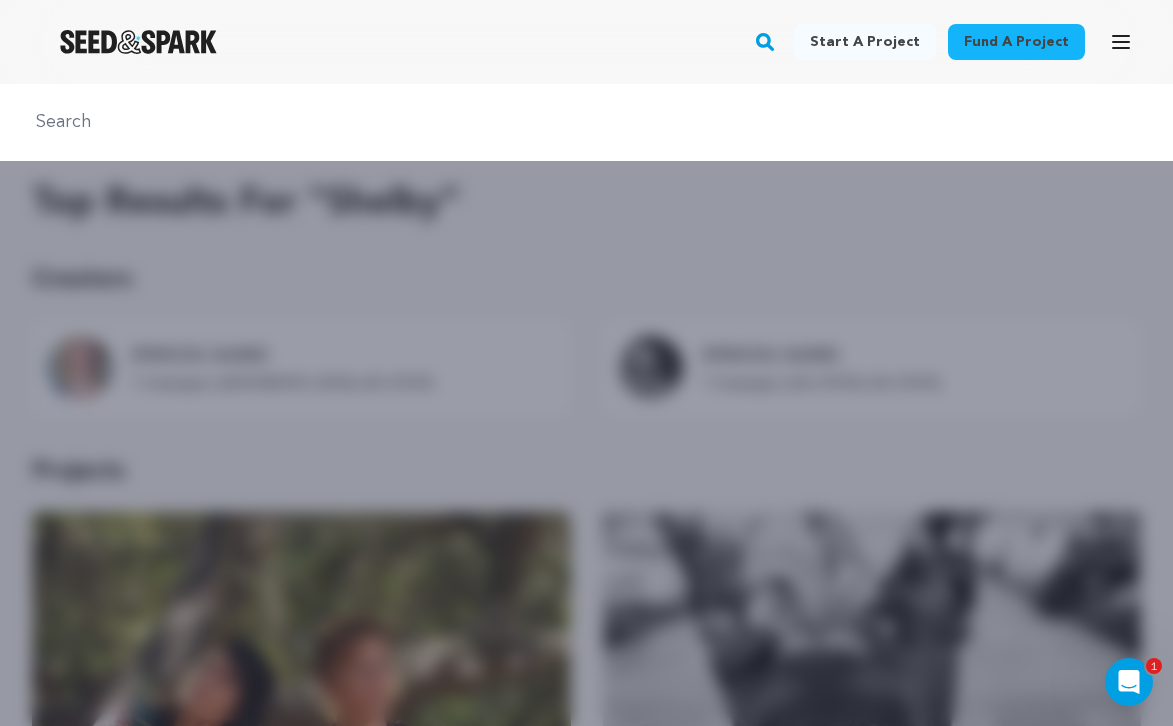 click at bounding box center (586, 122) 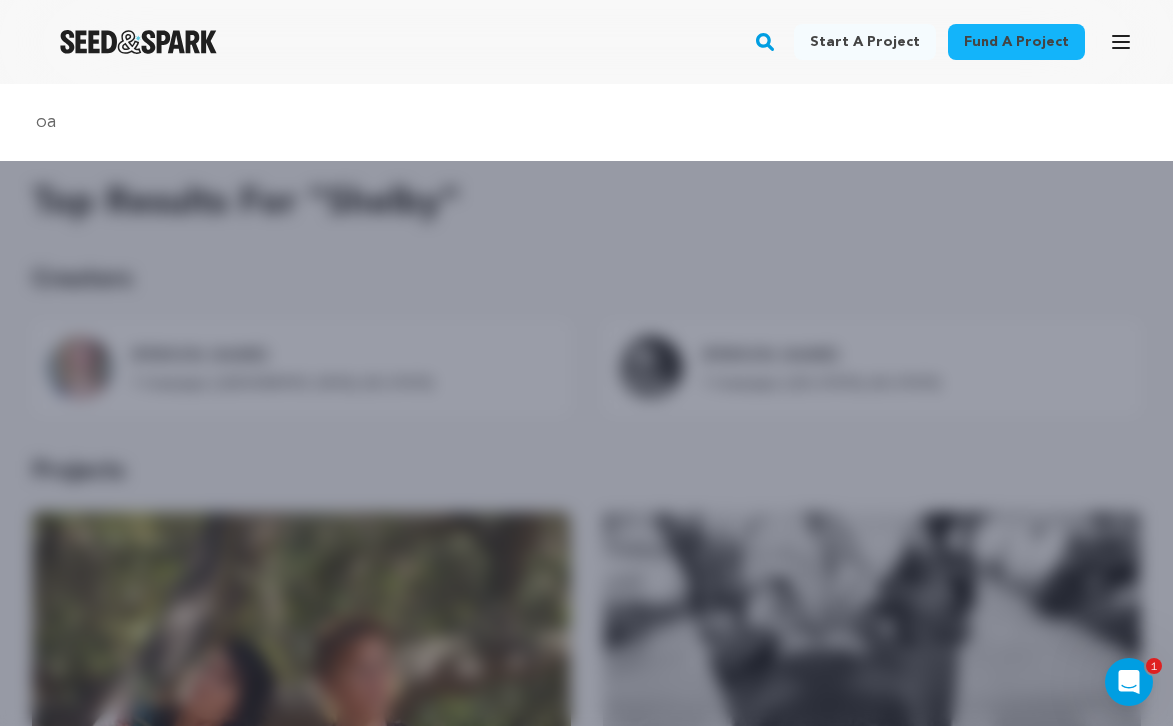 type on "o" 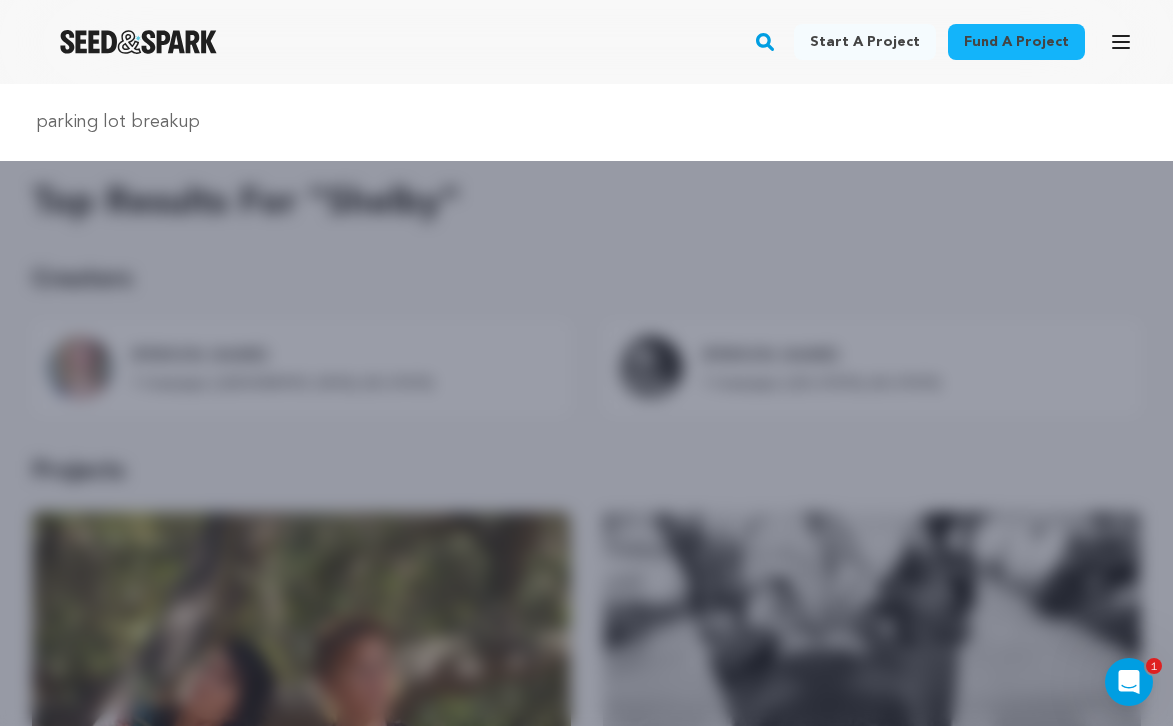 type on "parking lot breakup" 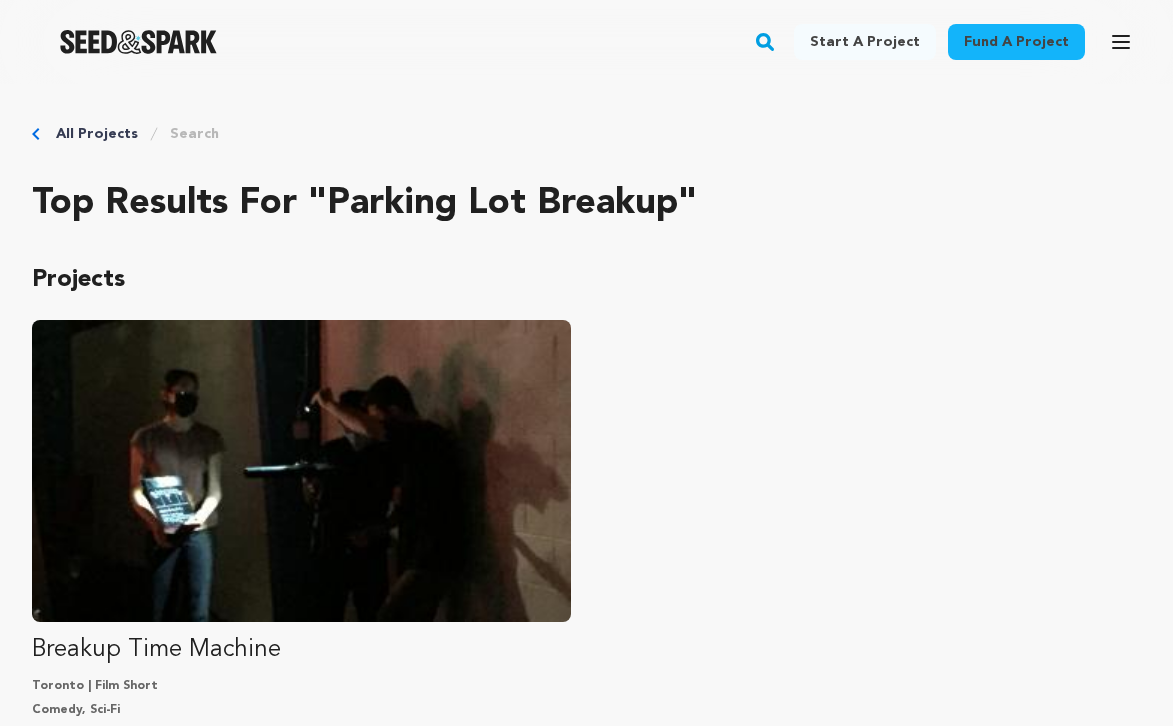 scroll, scrollTop: 0, scrollLeft: 0, axis: both 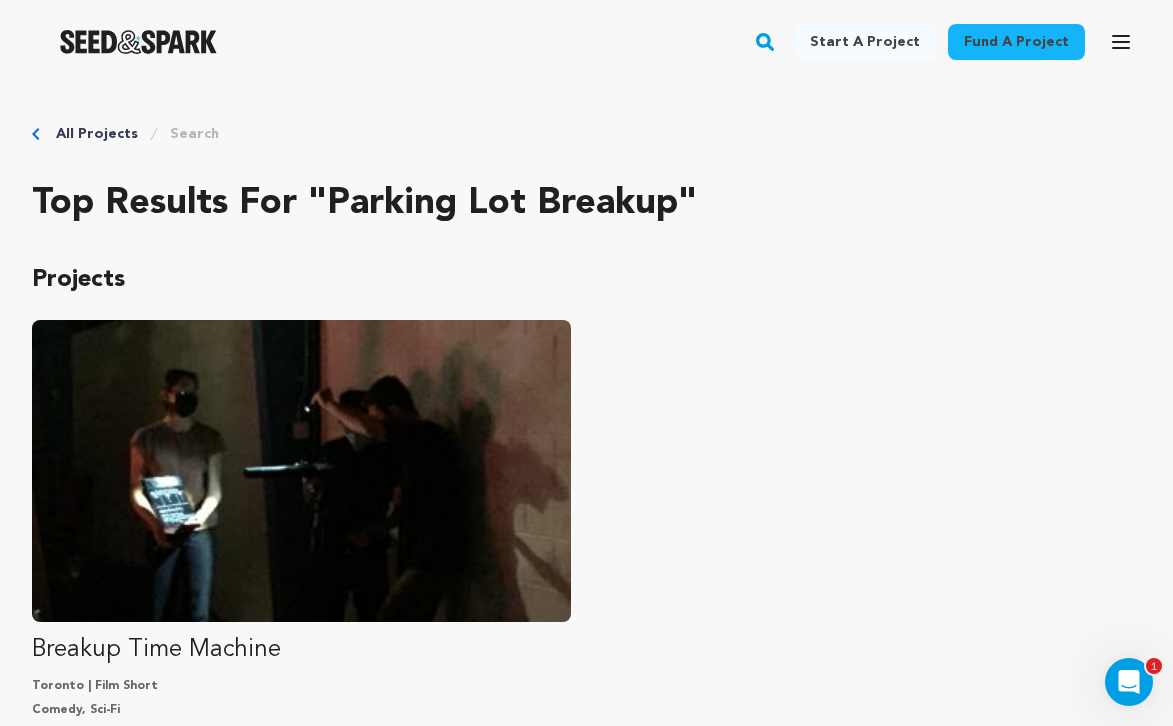 click on "Search" at bounding box center (194, 134) 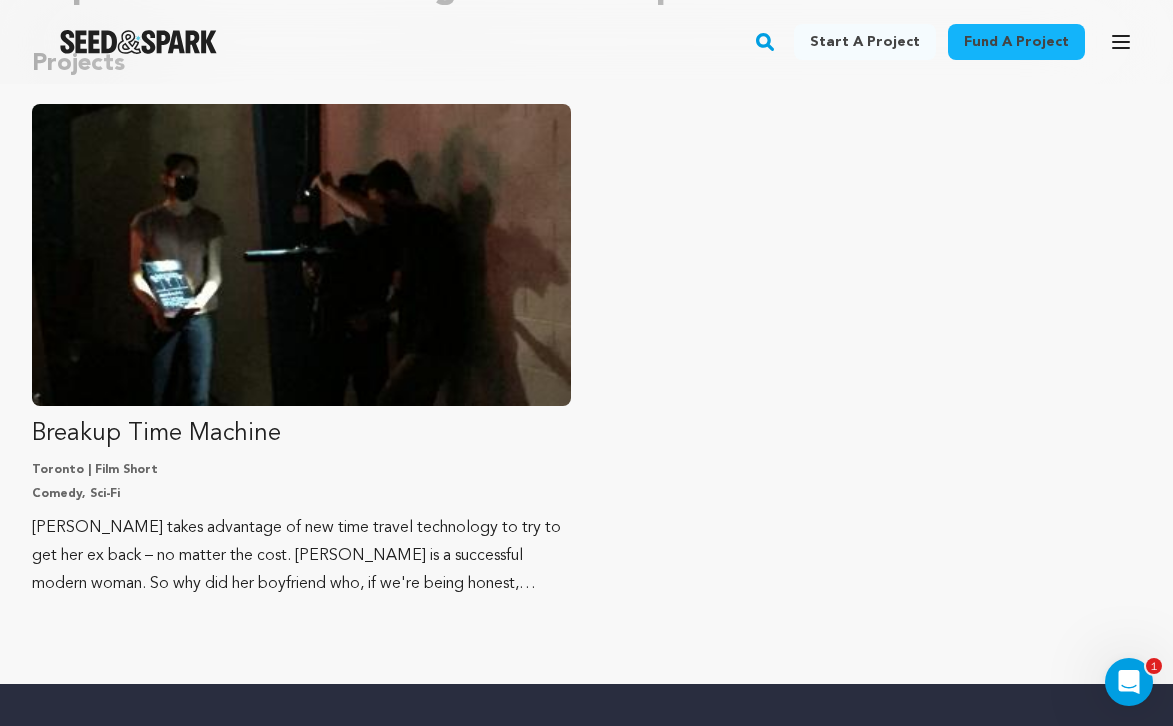 scroll, scrollTop: 226, scrollLeft: 0, axis: vertical 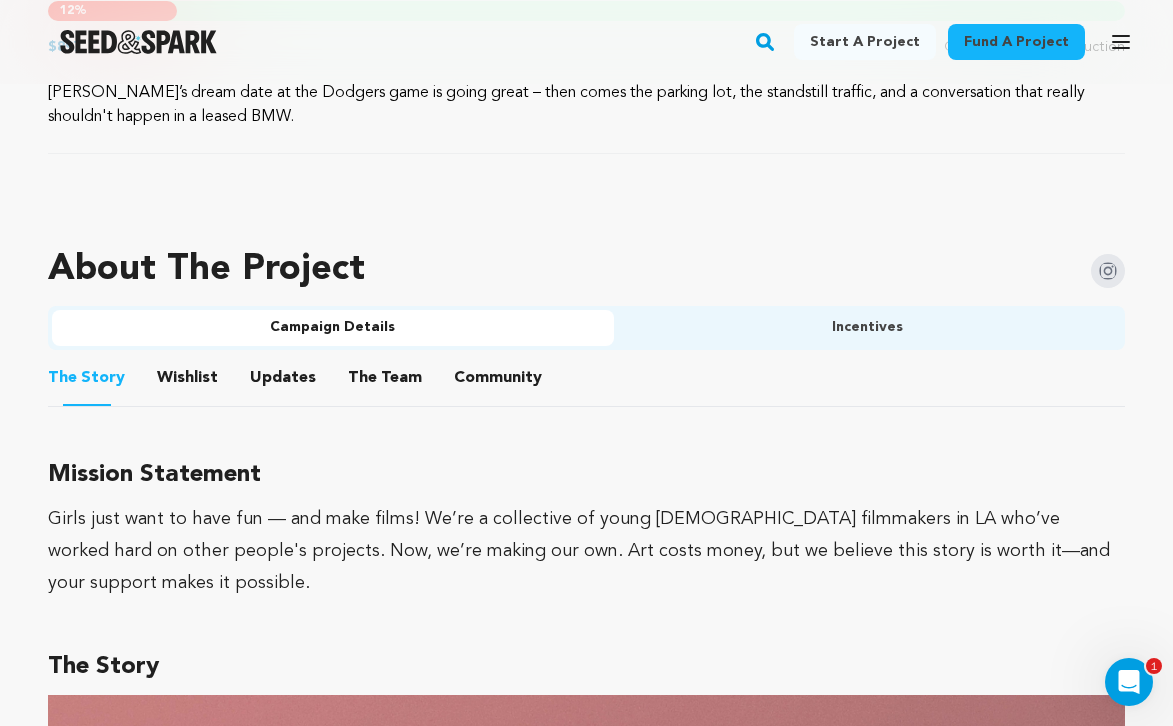 click on "The Team" at bounding box center [385, 382] 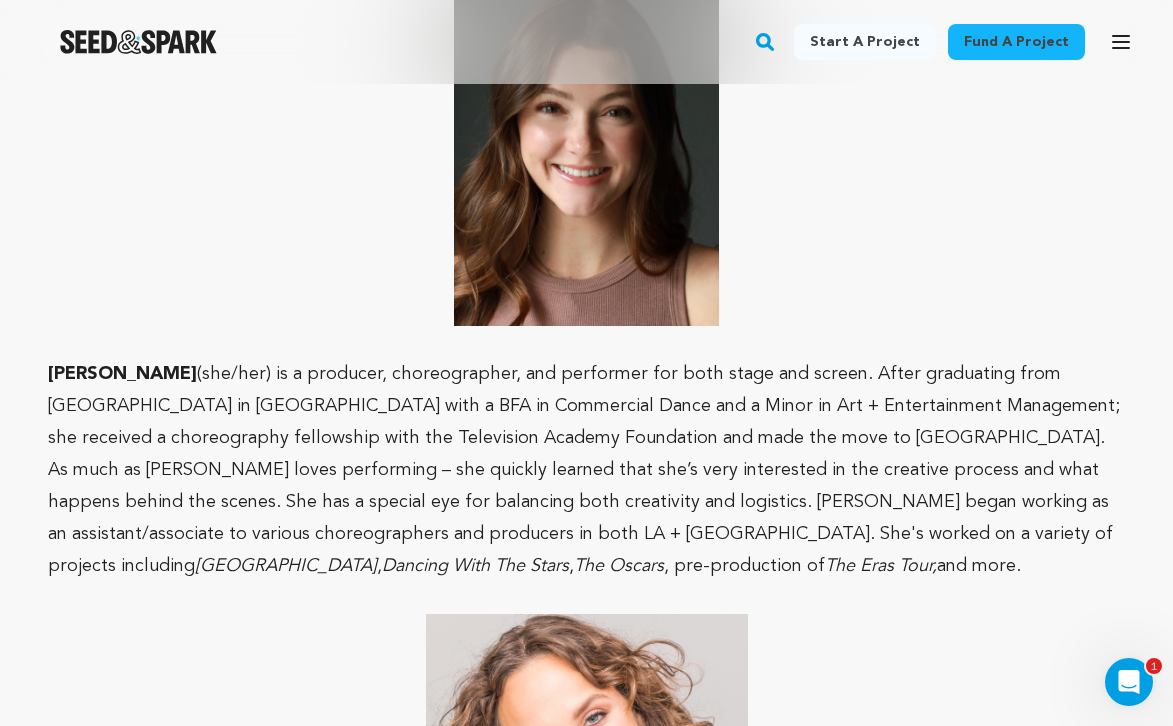 scroll, scrollTop: 2197, scrollLeft: 0, axis: vertical 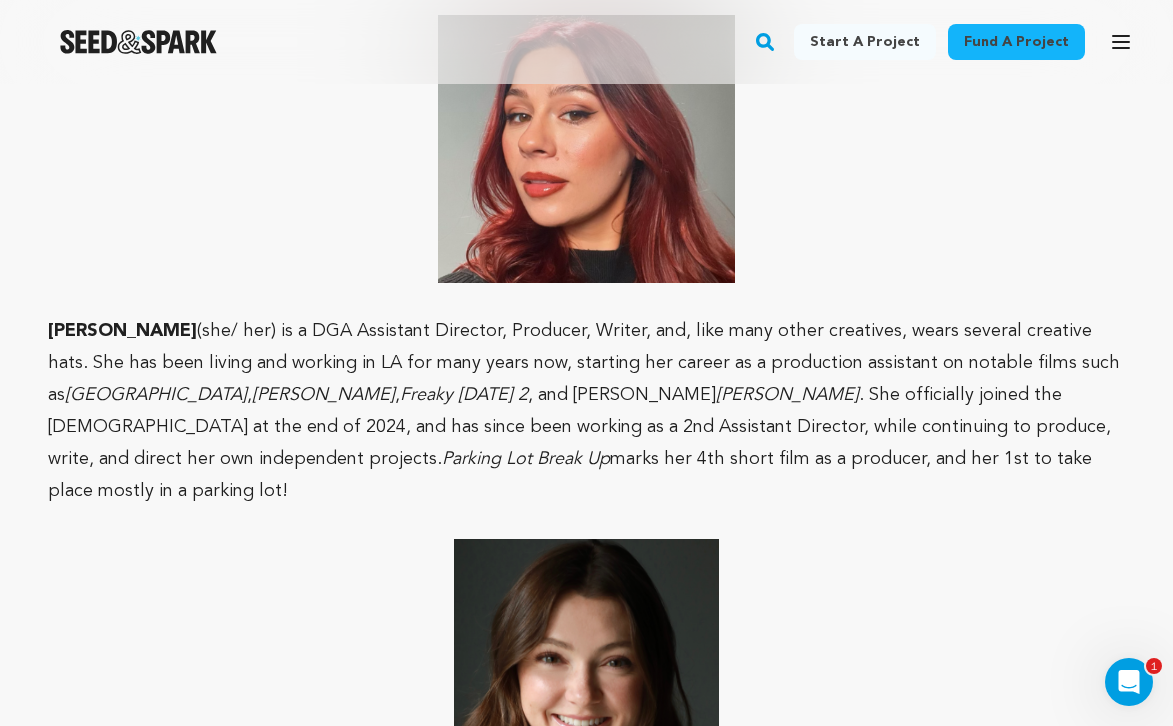 click at bounding box center [586, 707] 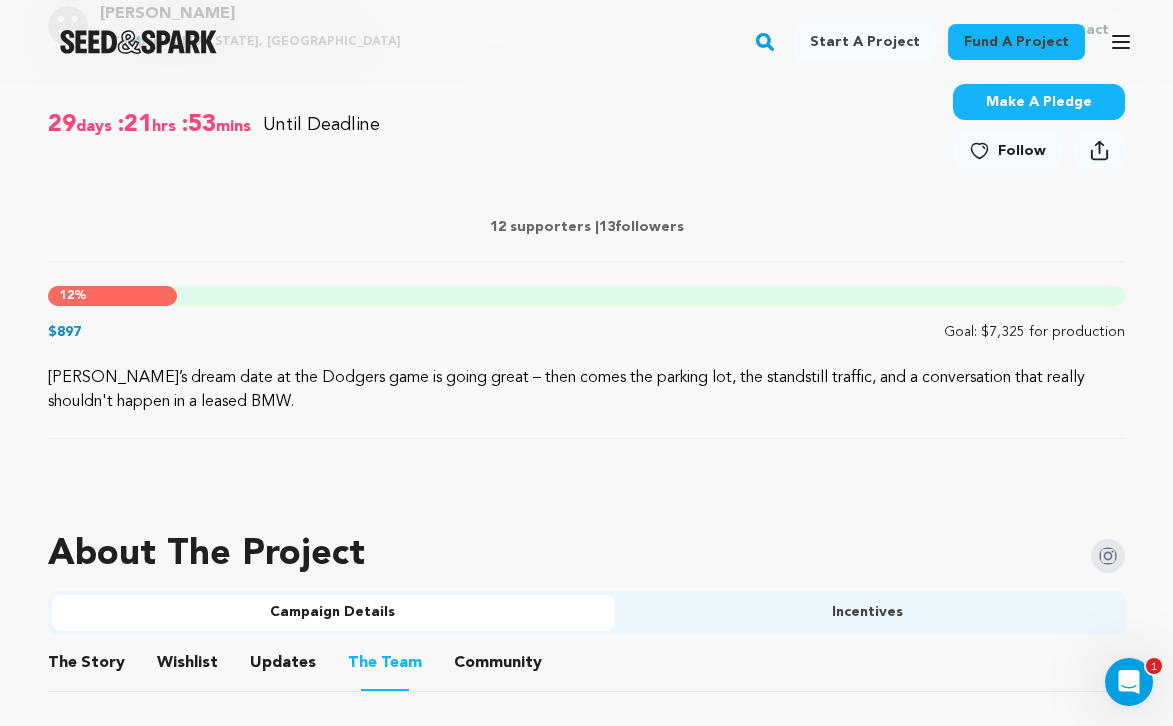 scroll, scrollTop: 794, scrollLeft: 0, axis: vertical 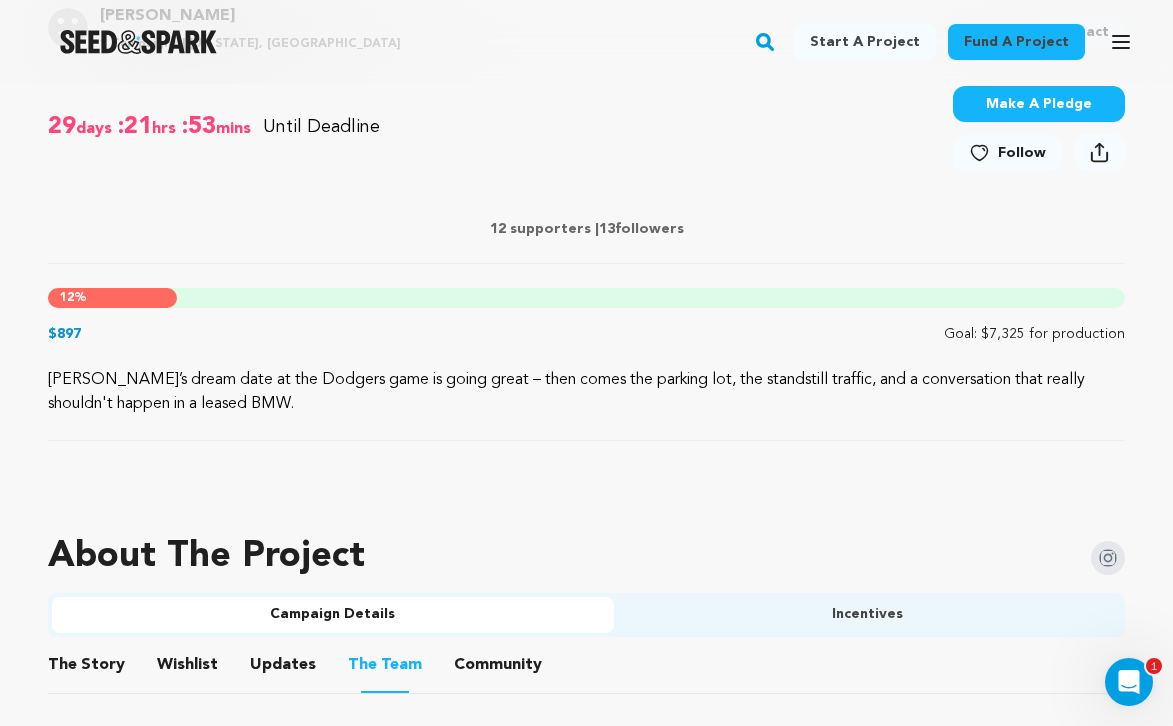 click on "Make A Pledge" at bounding box center (1039, 104) 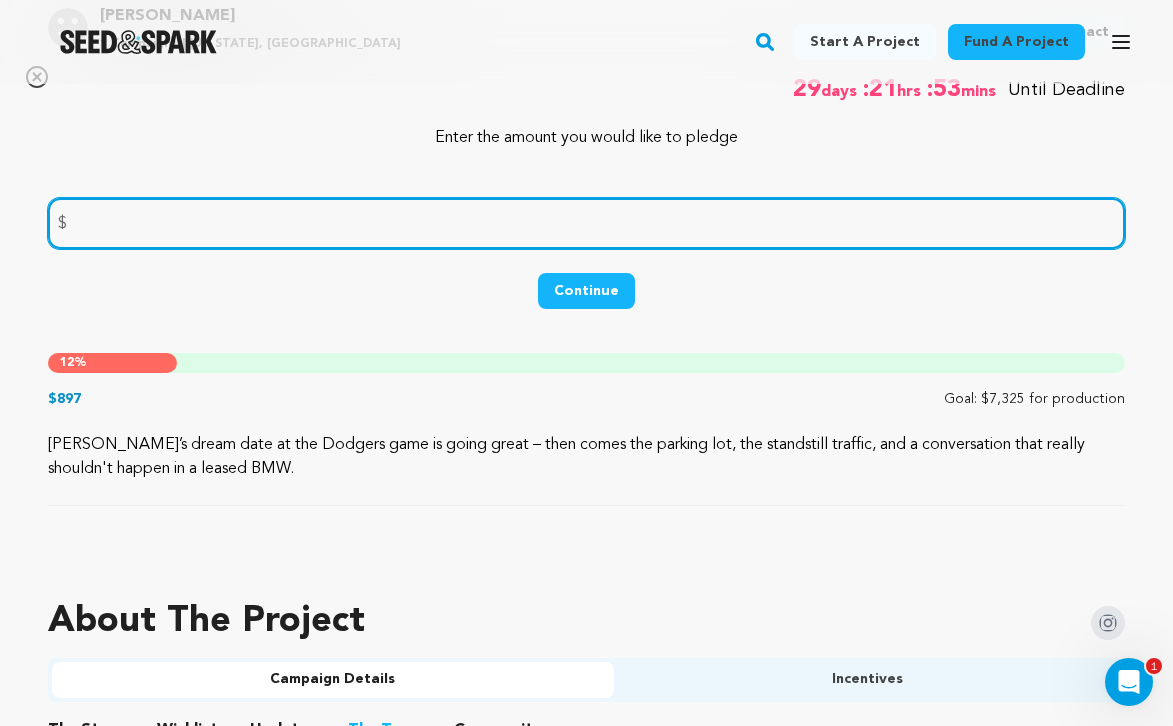 click at bounding box center (586, 223) 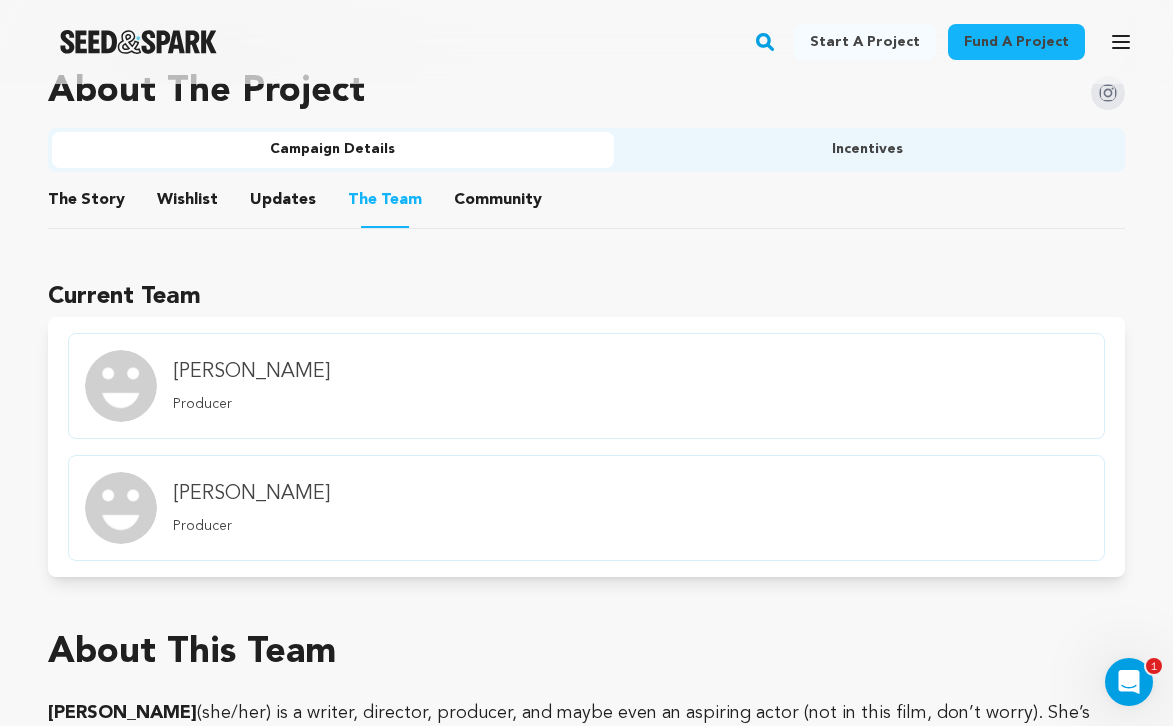 scroll, scrollTop: 1300, scrollLeft: 0, axis: vertical 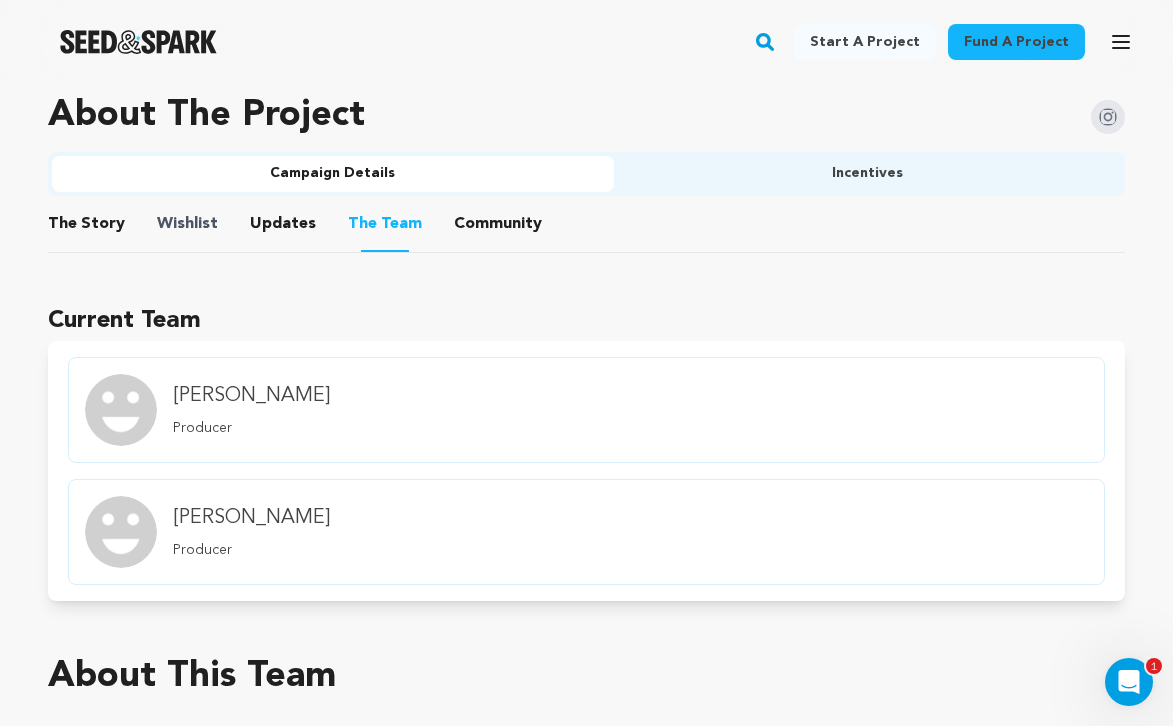 click on "Wishlist" at bounding box center [187, 224] 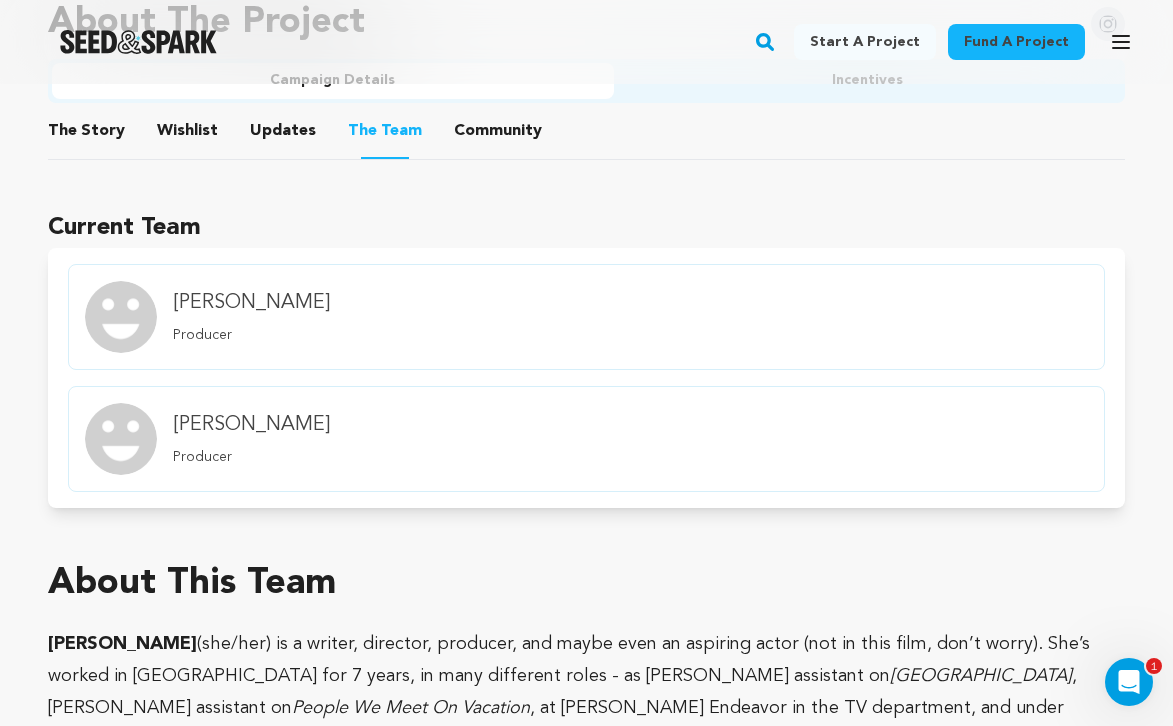 scroll, scrollTop: 1276, scrollLeft: 0, axis: vertical 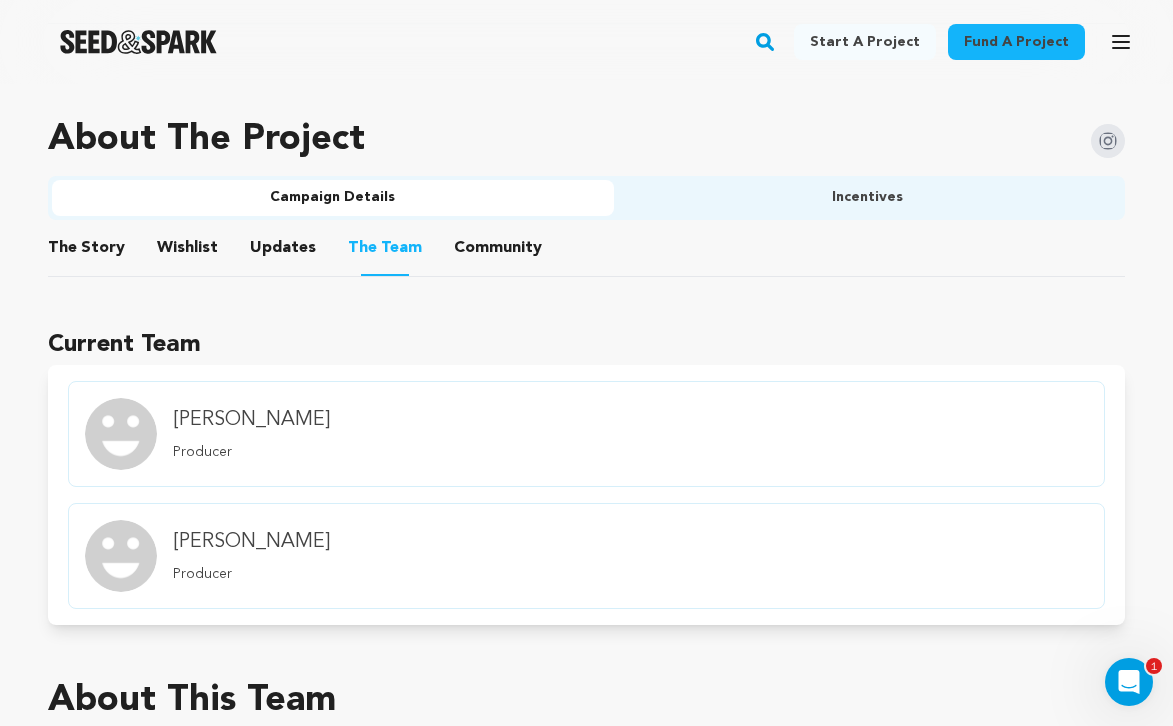 click on "Incentives" at bounding box center (868, 198) 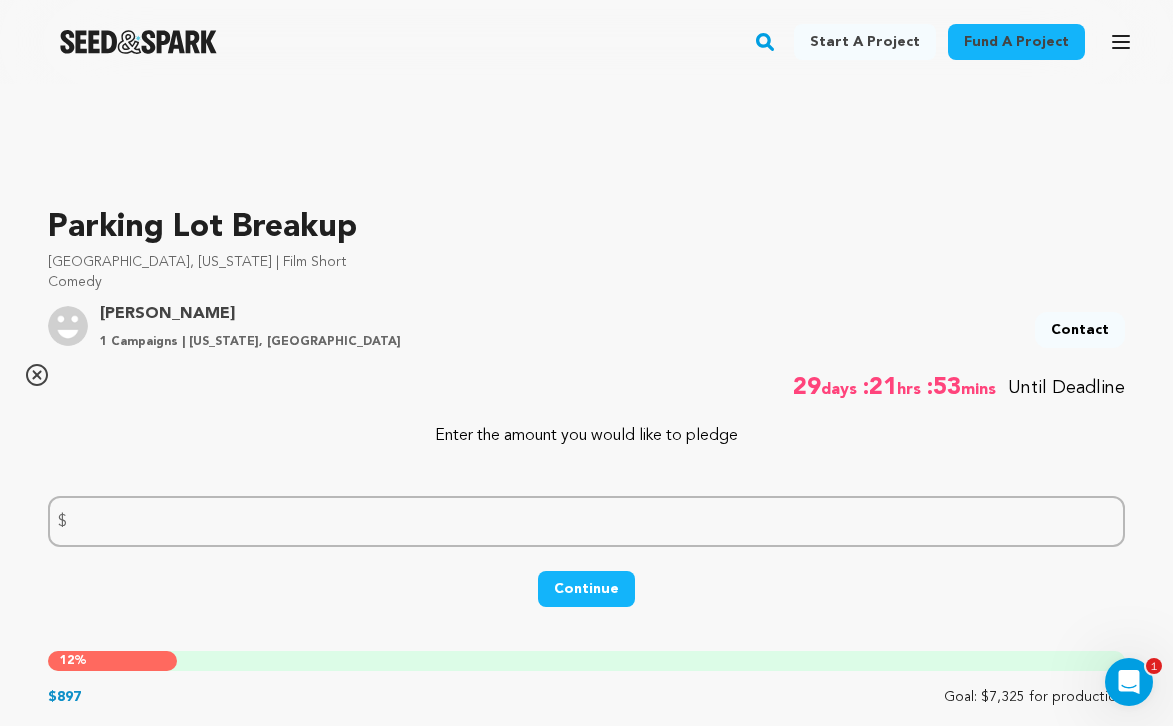 scroll, scrollTop: 698, scrollLeft: 0, axis: vertical 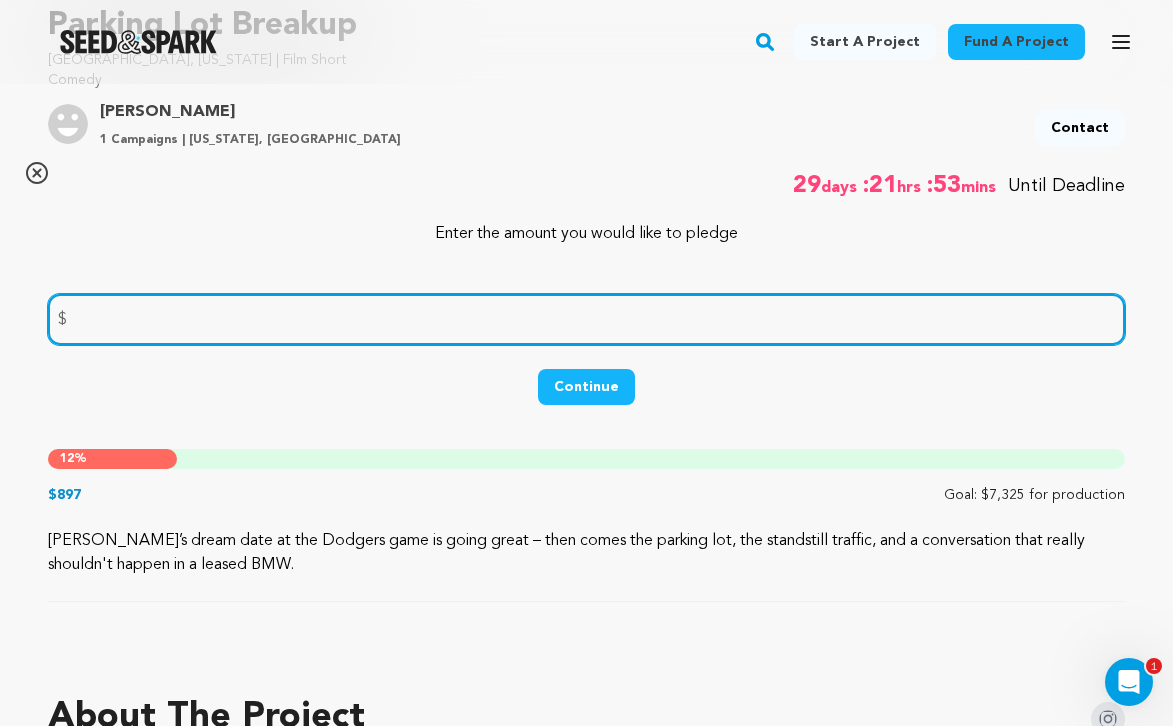 click at bounding box center (586, 319) 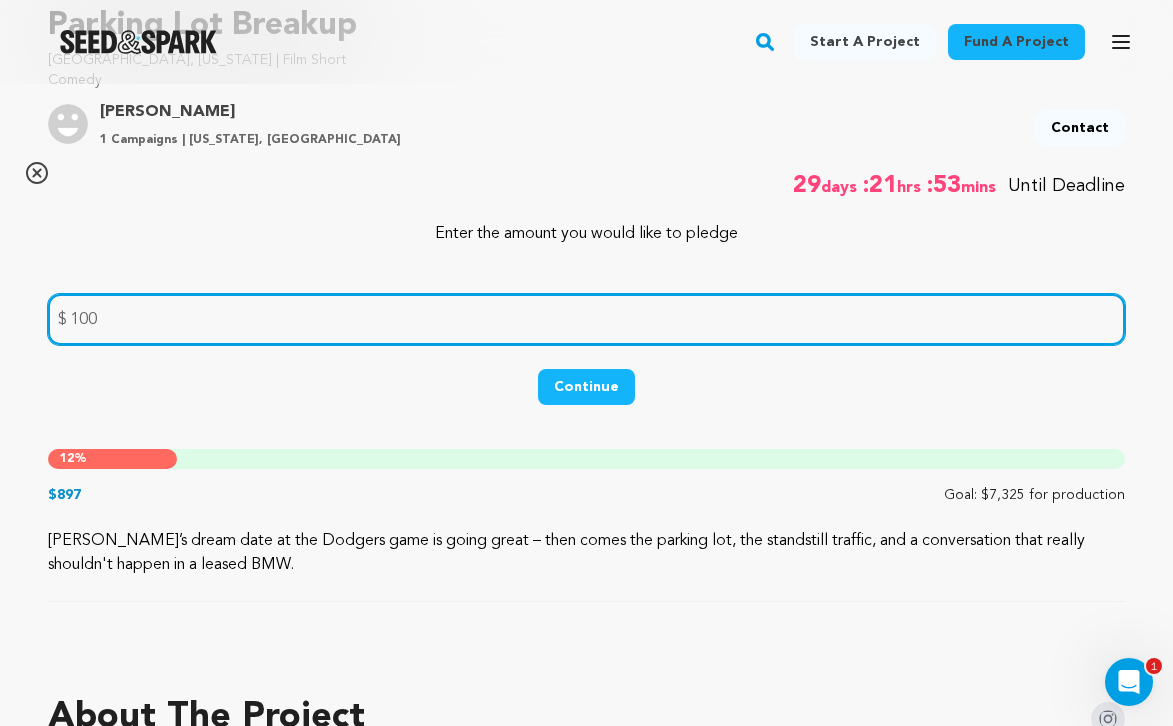 type on "100" 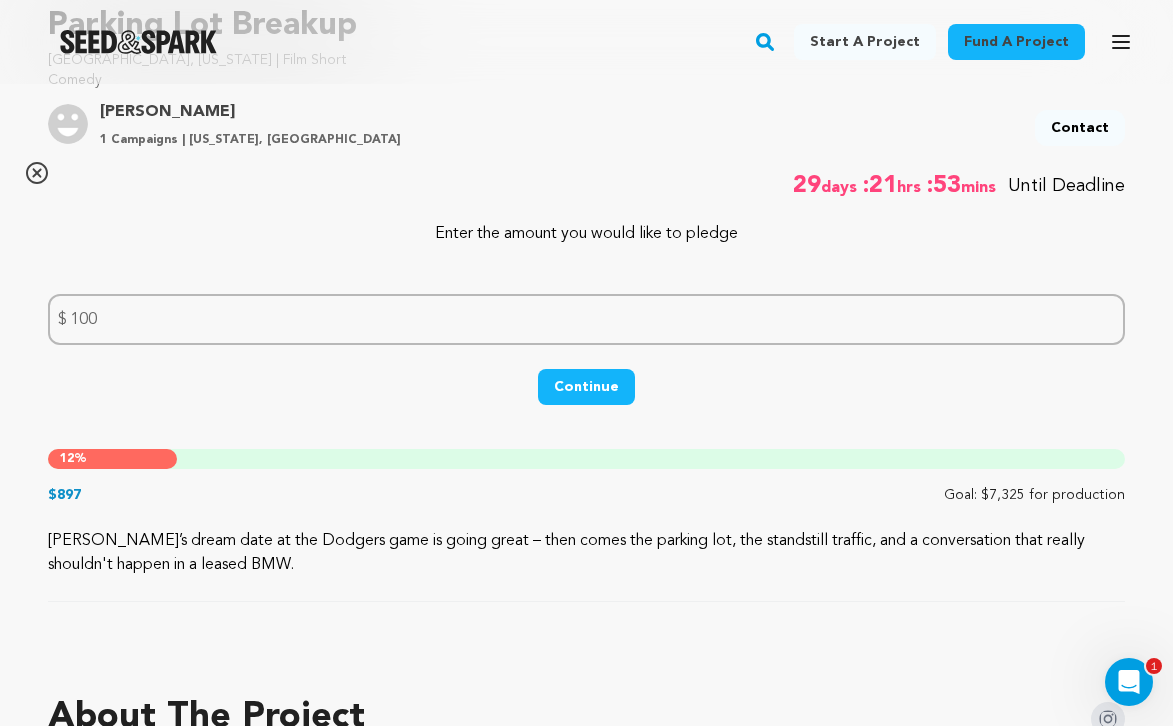 click on "Continue" at bounding box center (586, 387) 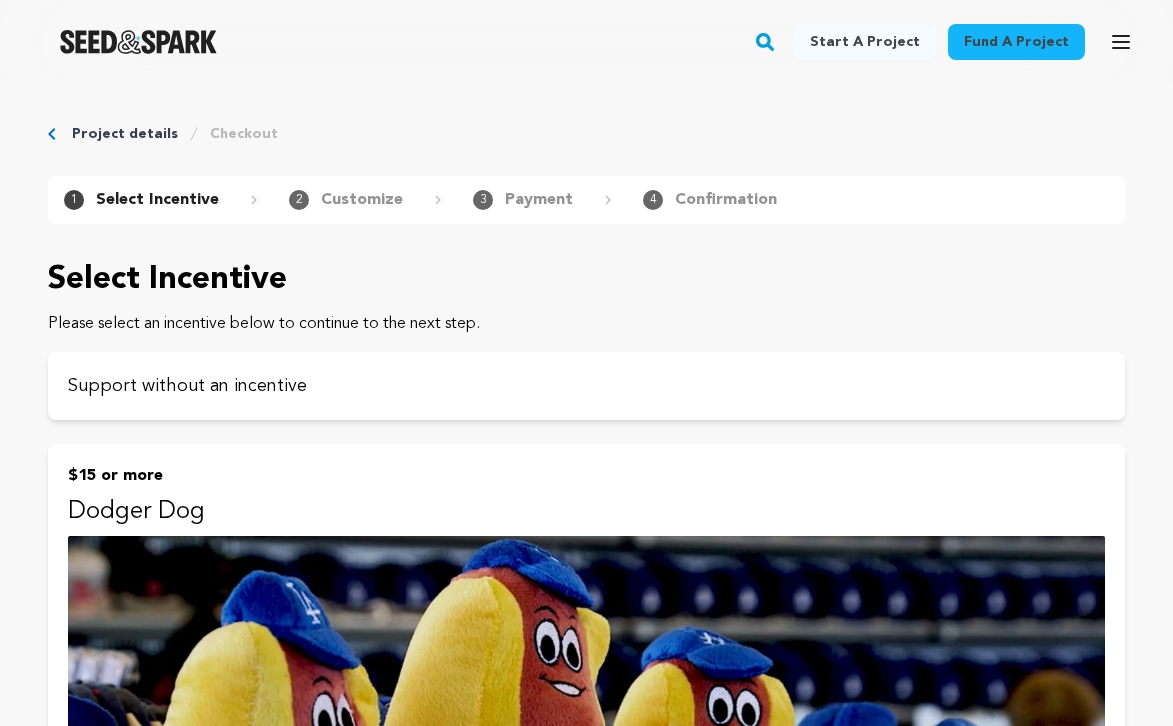 scroll, scrollTop: 0, scrollLeft: 0, axis: both 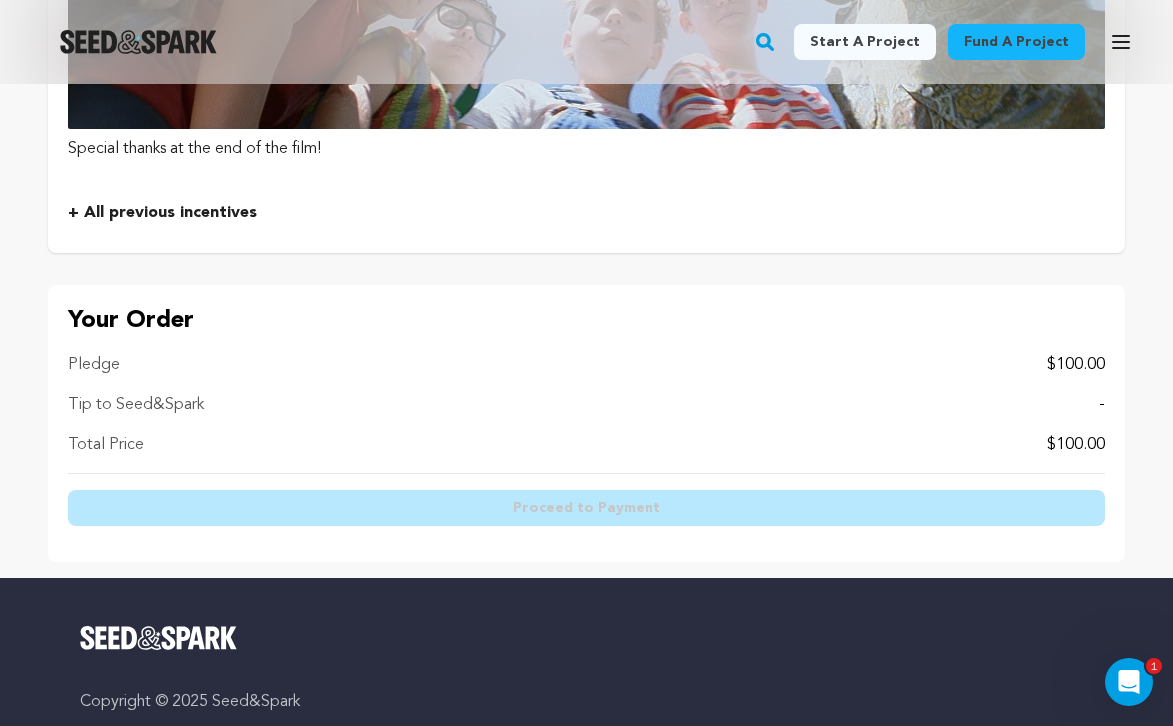 click at bounding box center (586, 181) 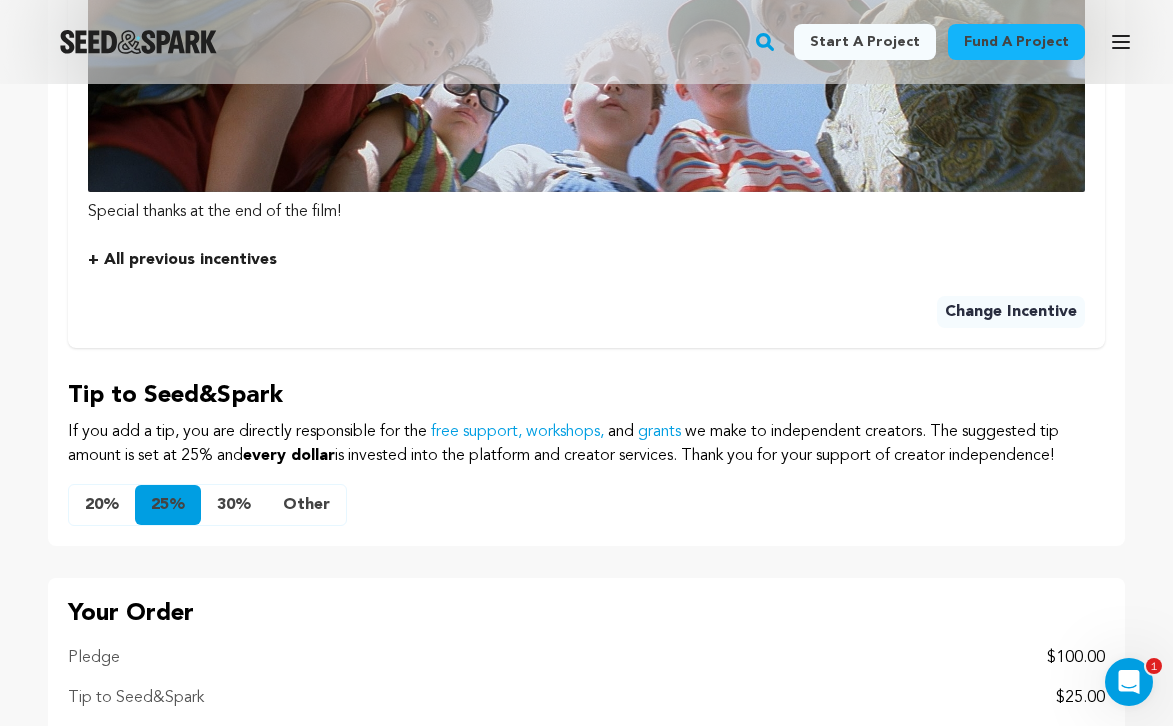 scroll, scrollTop: 1618, scrollLeft: 0, axis: vertical 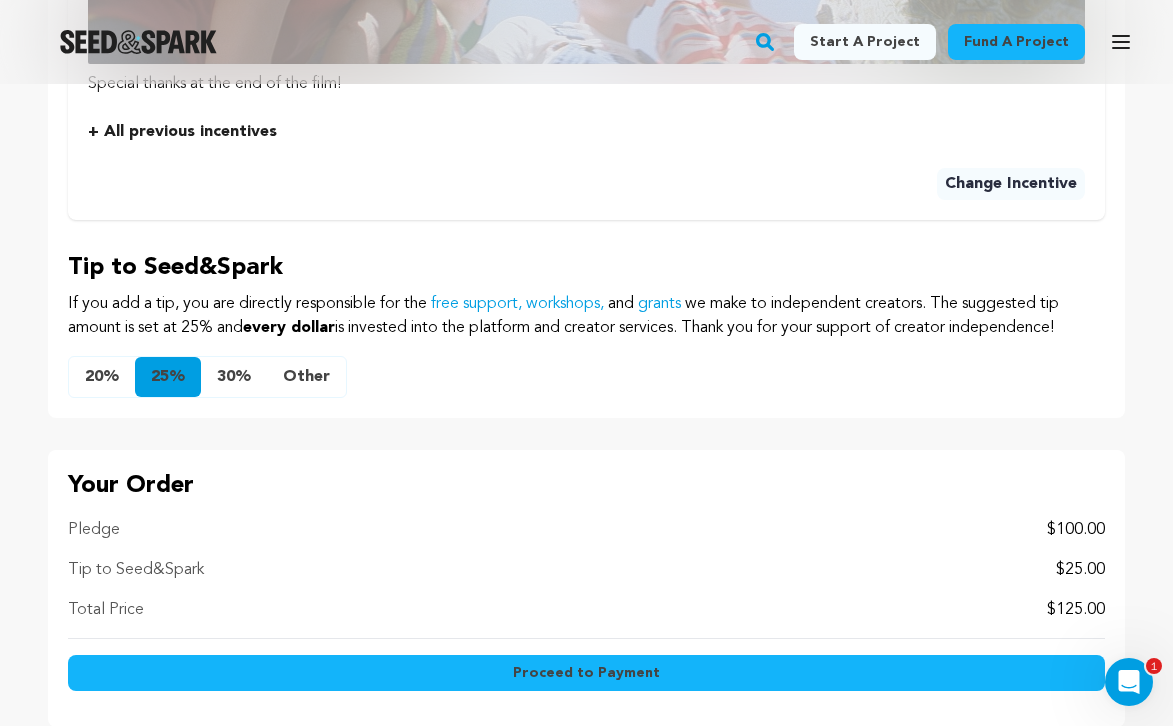 click on "Other" at bounding box center (306, 377) 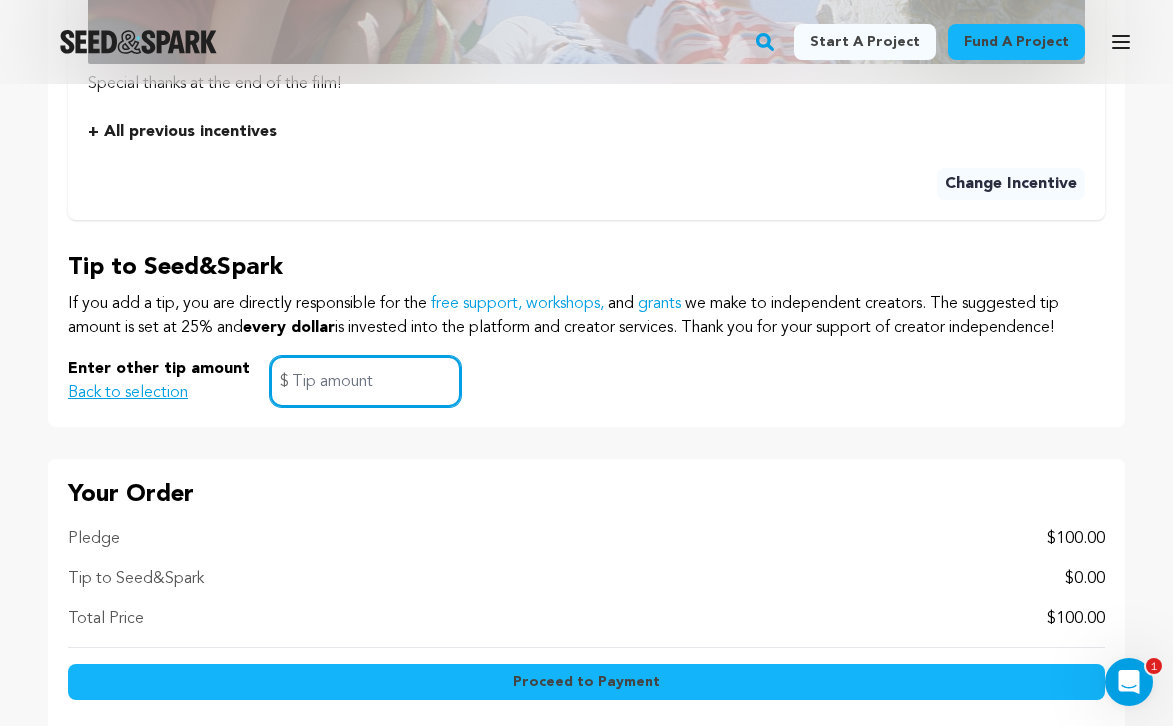 click at bounding box center (365, 381) 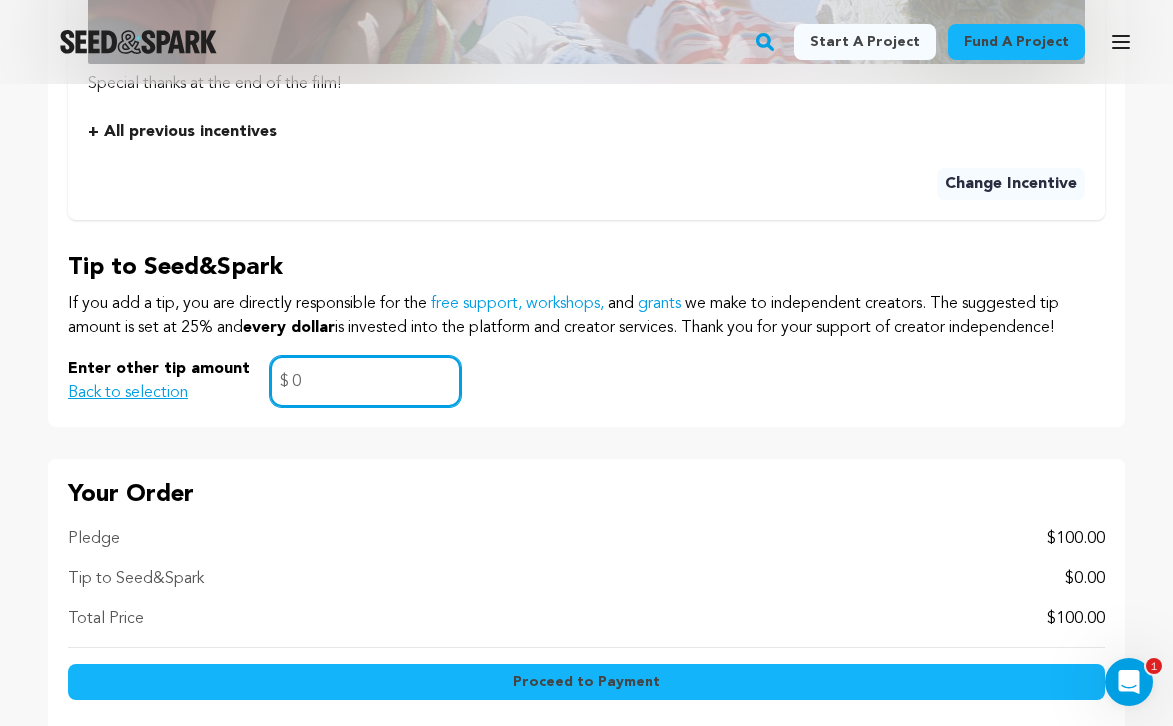 type on "0" 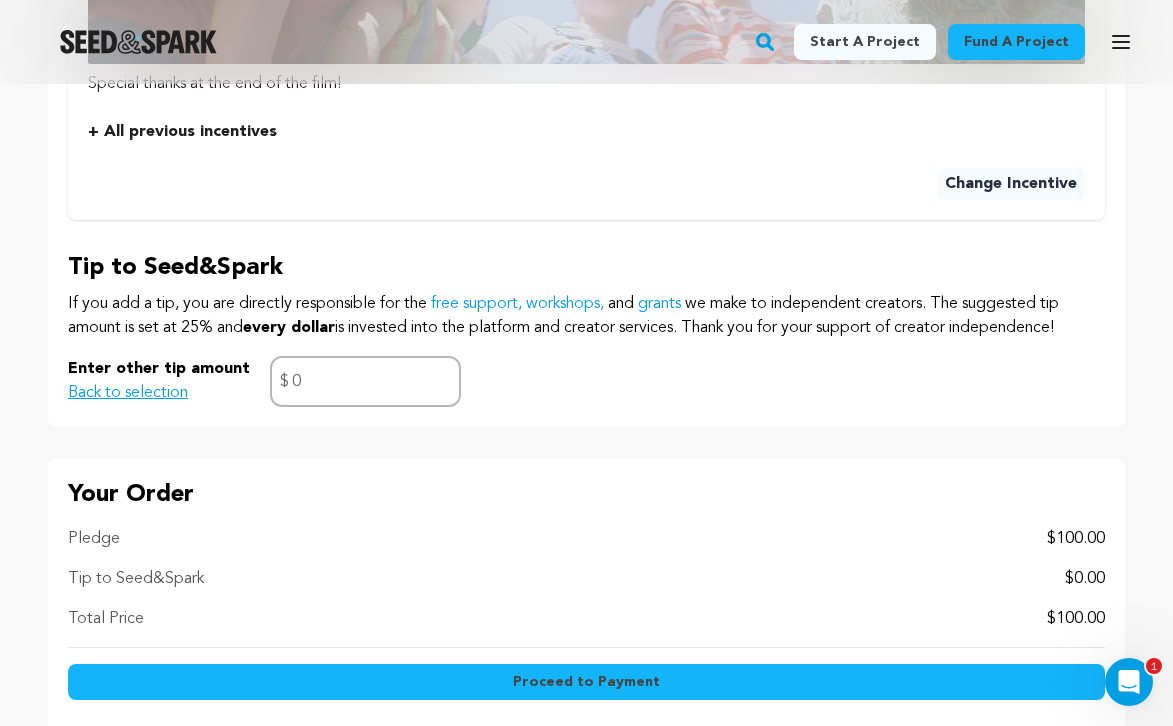 click on "Enter other tip amount
Back to selection
0
$" at bounding box center [586, 381] 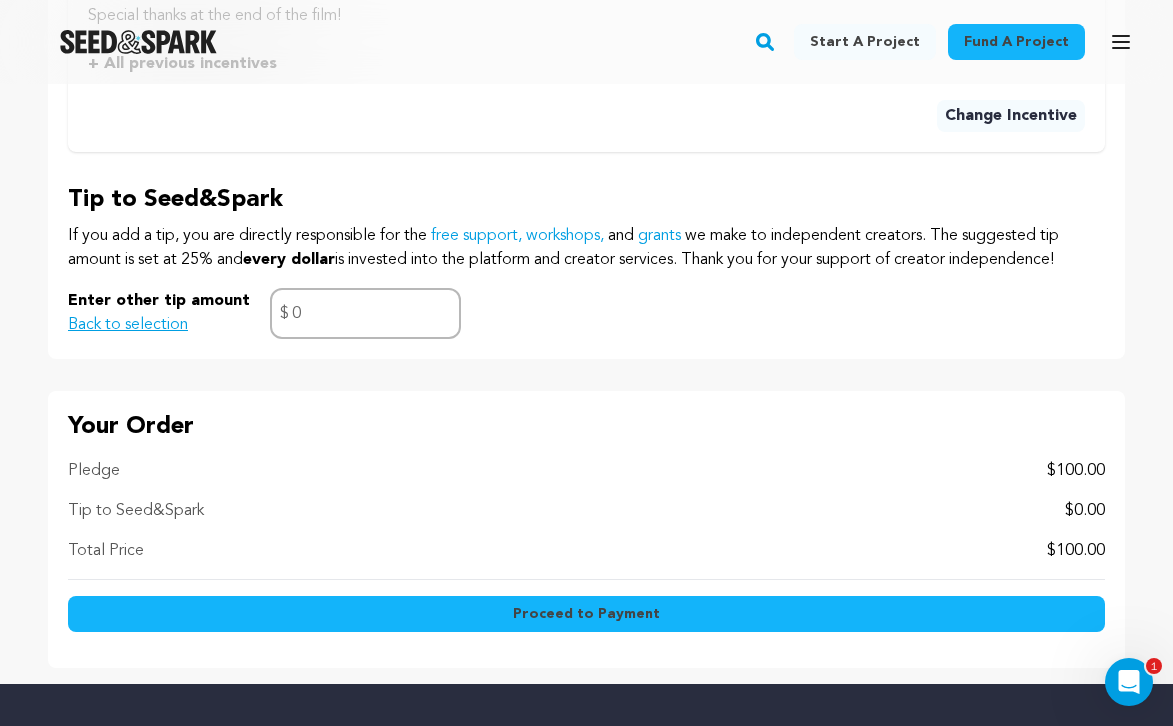 scroll, scrollTop: 1691, scrollLeft: 0, axis: vertical 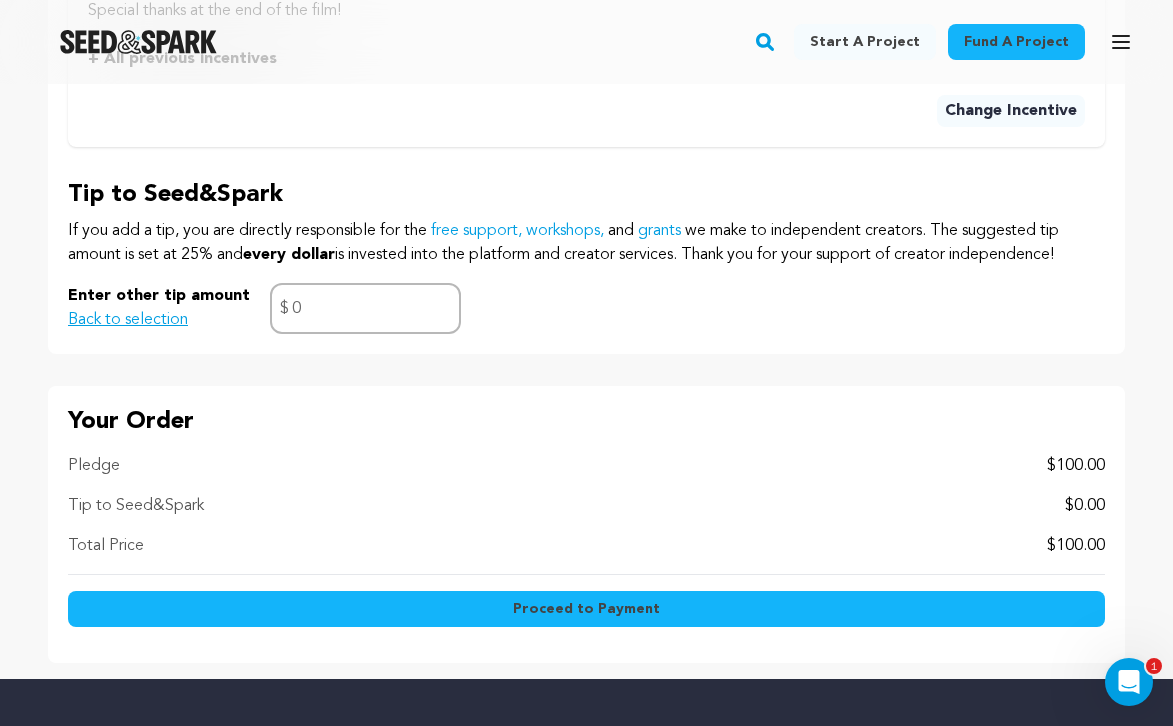 click on "Proceed to Payment" at bounding box center [586, 609] 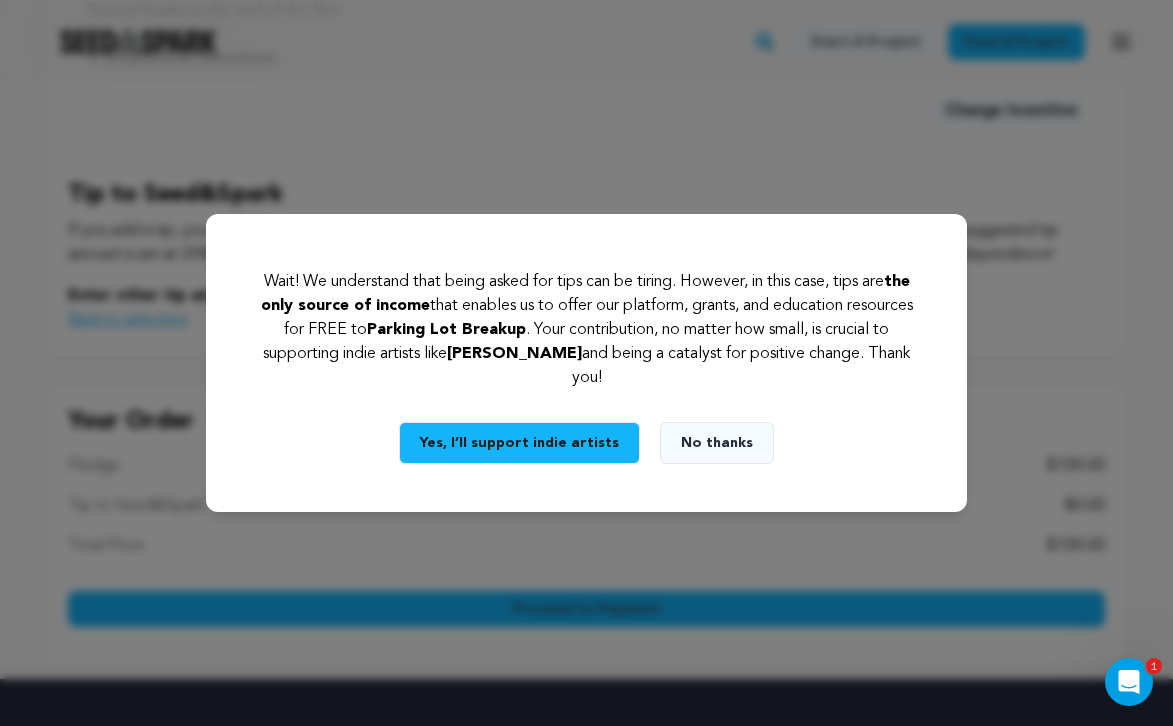 click on "Yes, I’ll support indie artists" at bounding box center [519, 443] 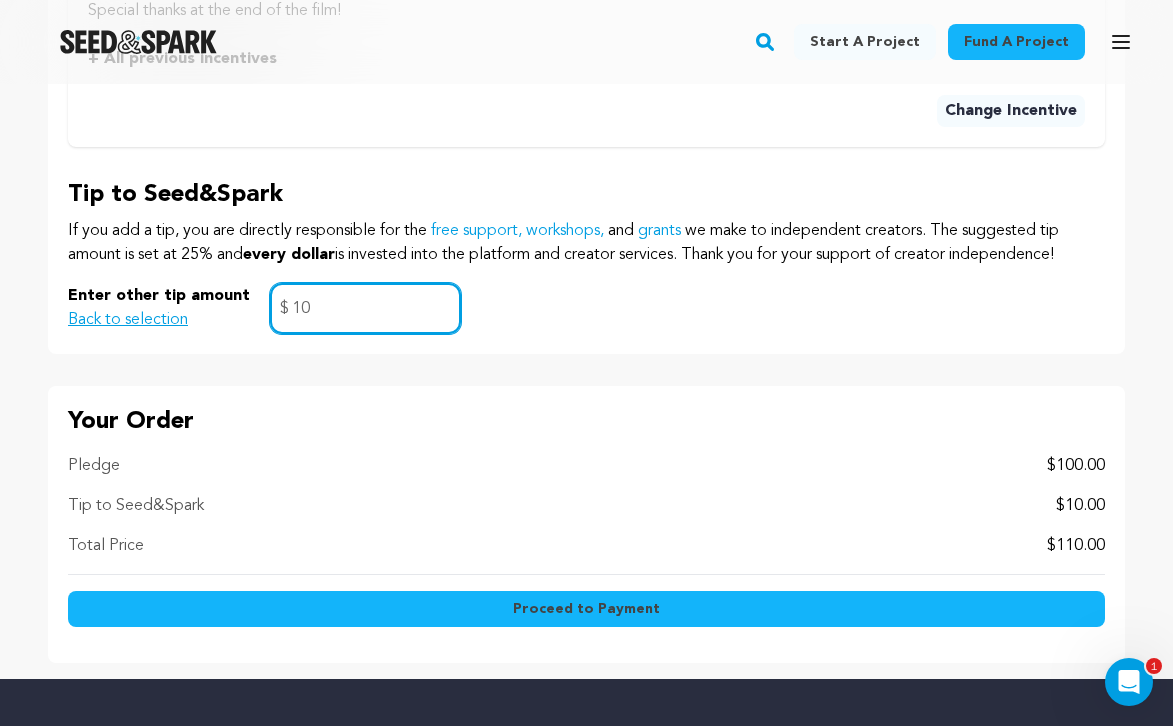 type on "10" 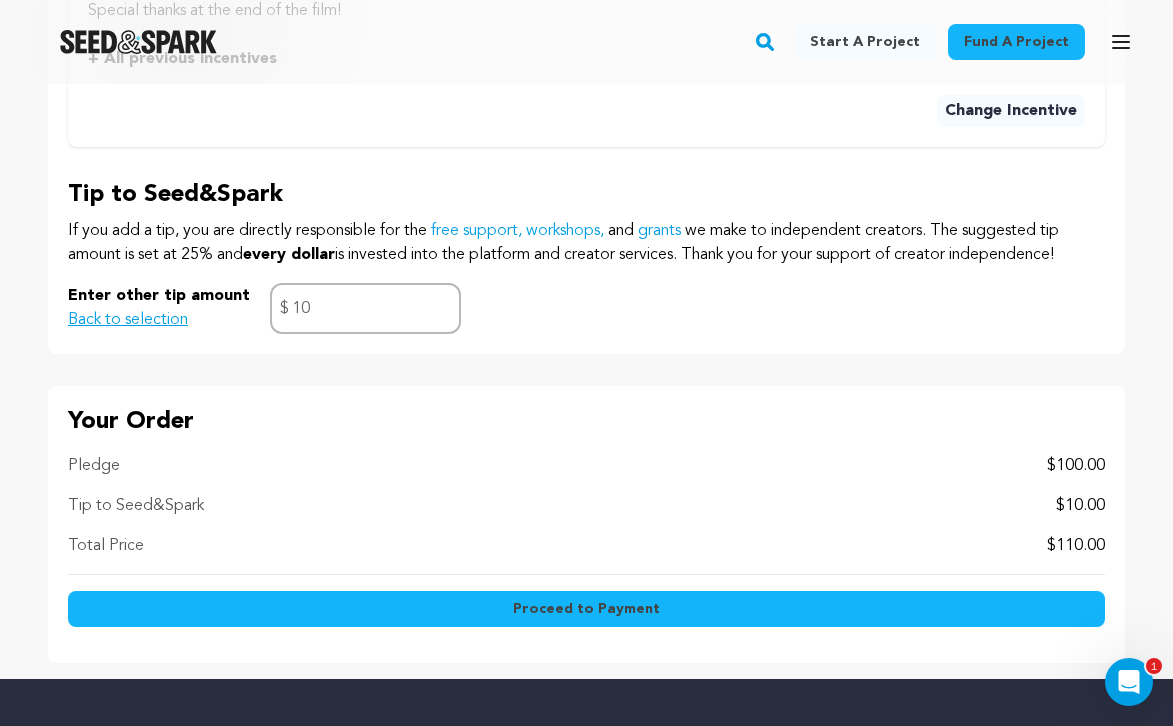 click on "Proceed to Payment" at bounding box center [586, 609] 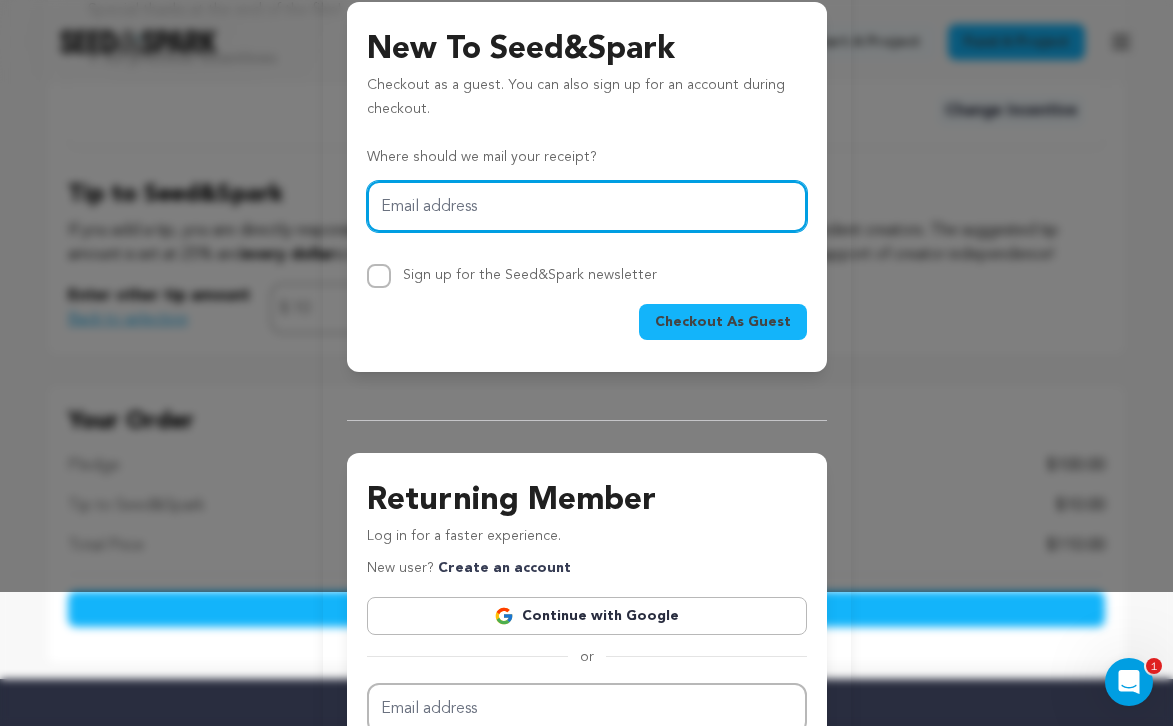 scroll, scrollTop: 280, scrollLeft: 0, axis: vertical 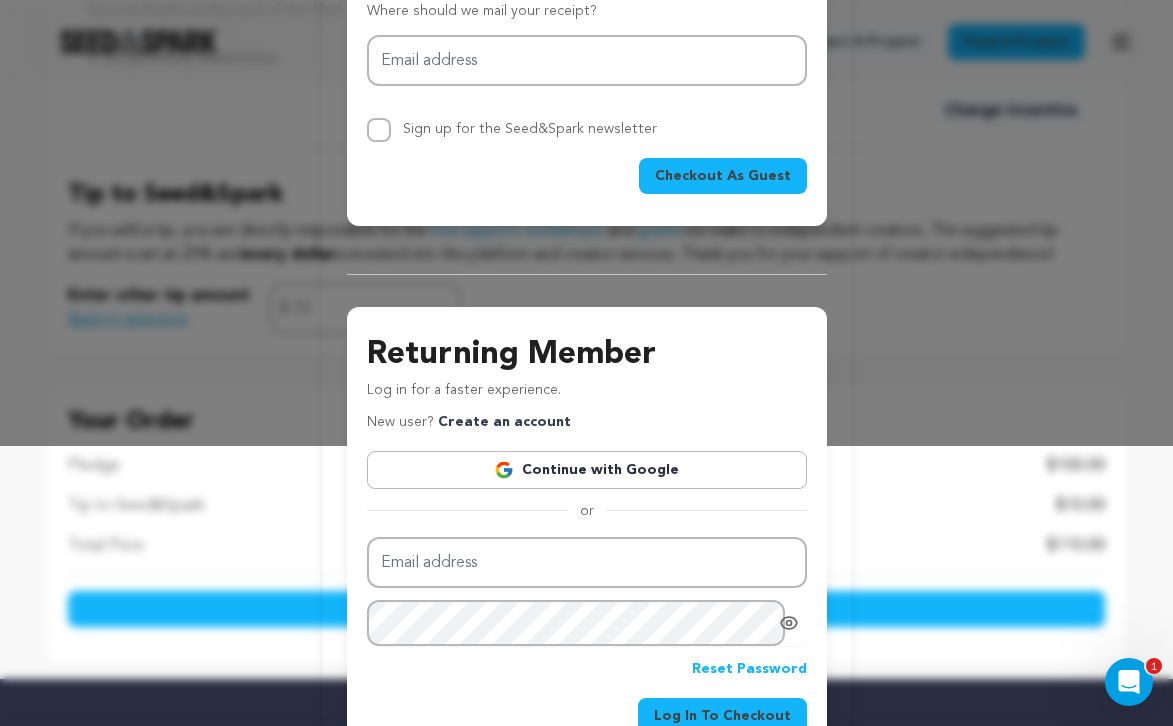 click on "Continue with Google" at bounding box center (587, 470) 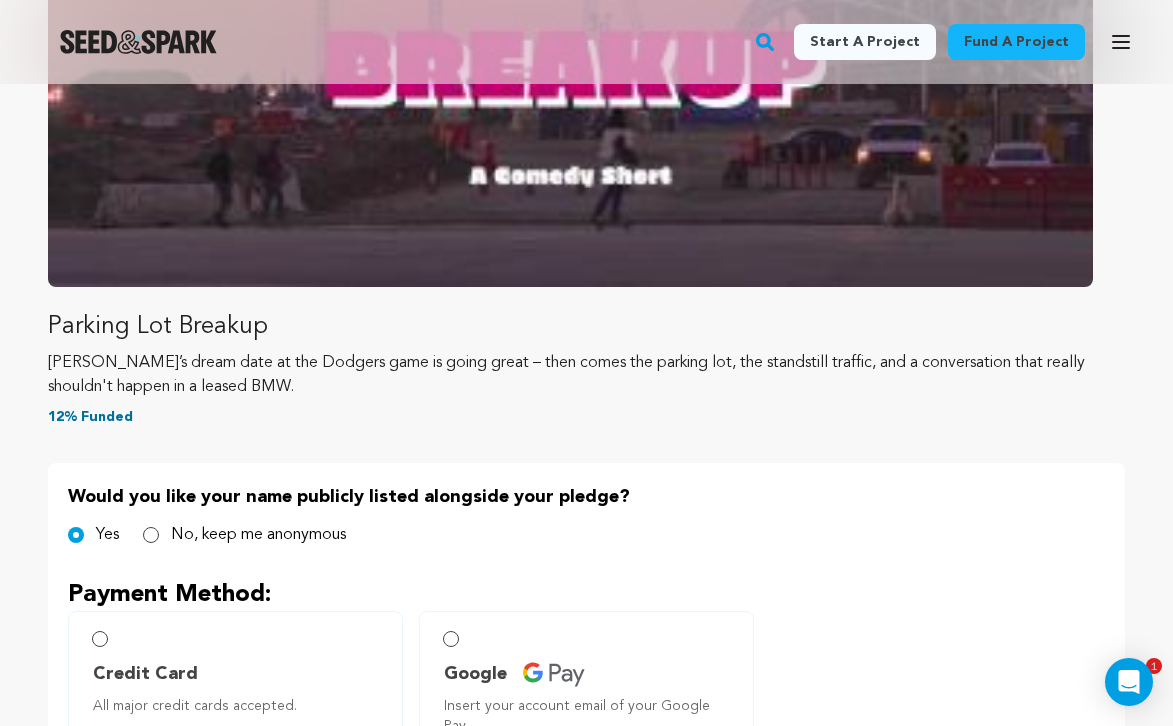 scroll, scrollTop: 1130, scrollLeft: 0, axis: vertical 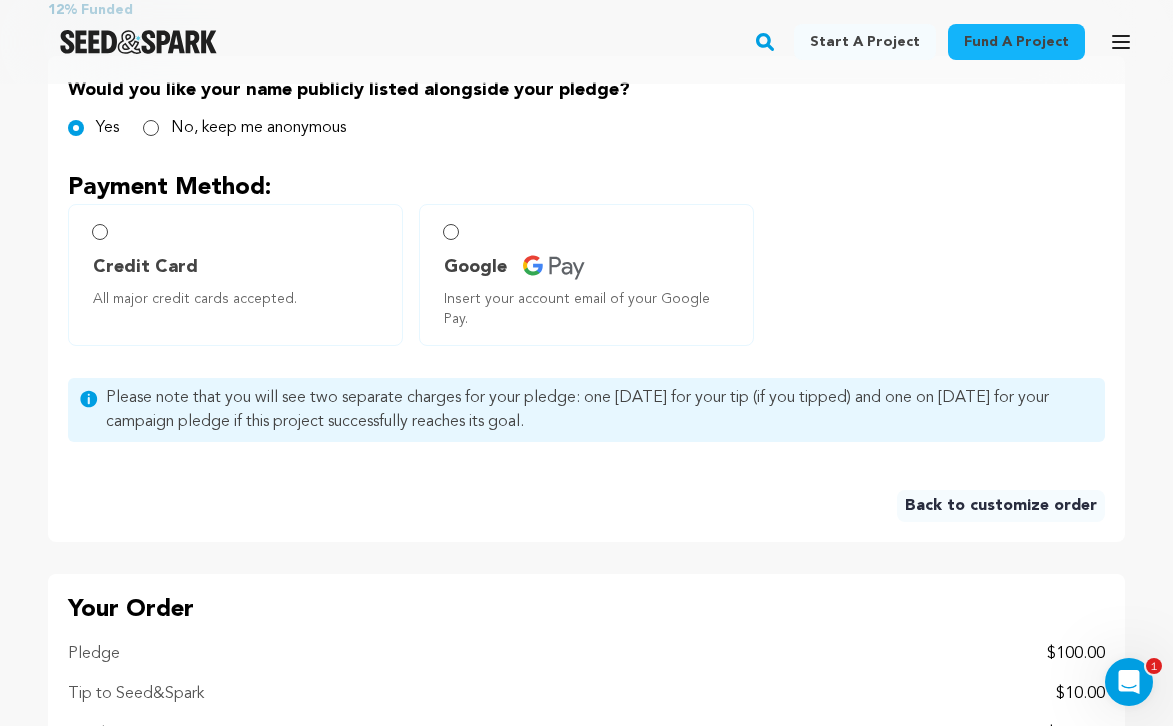 click on "Credit Card
All major credit cards accepted." at bounding box center [235, 275] 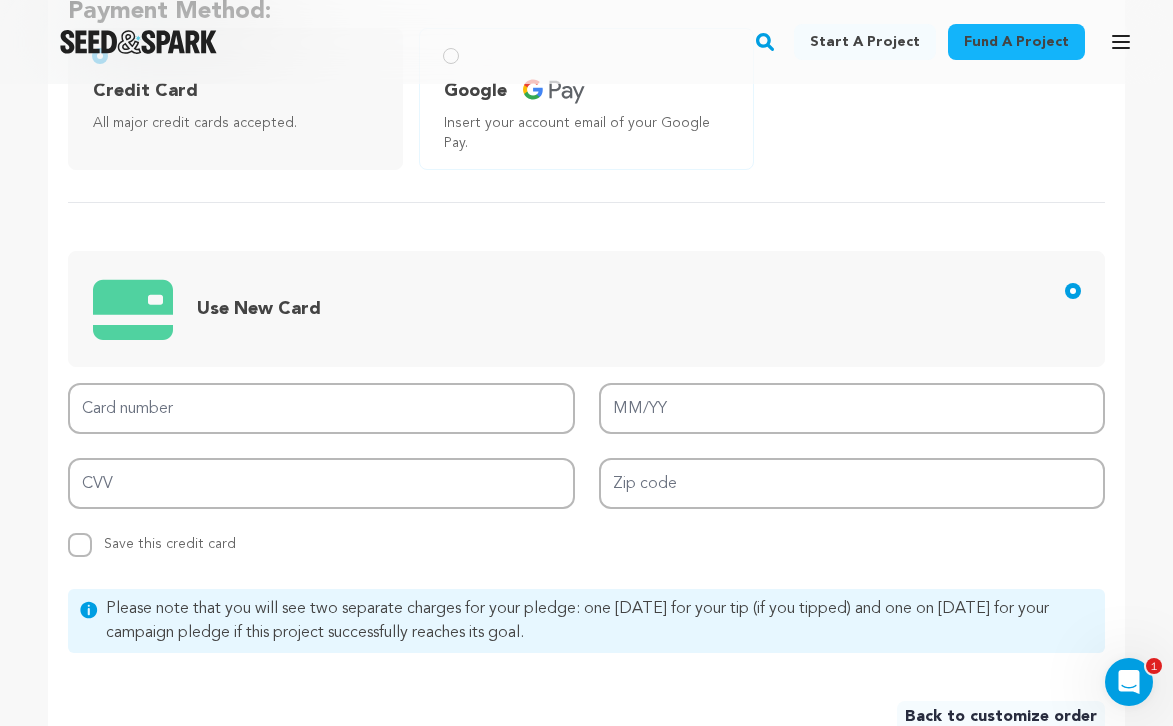 scroll, scrollTop: 1153, scrollLeft: 0, axis: vertical 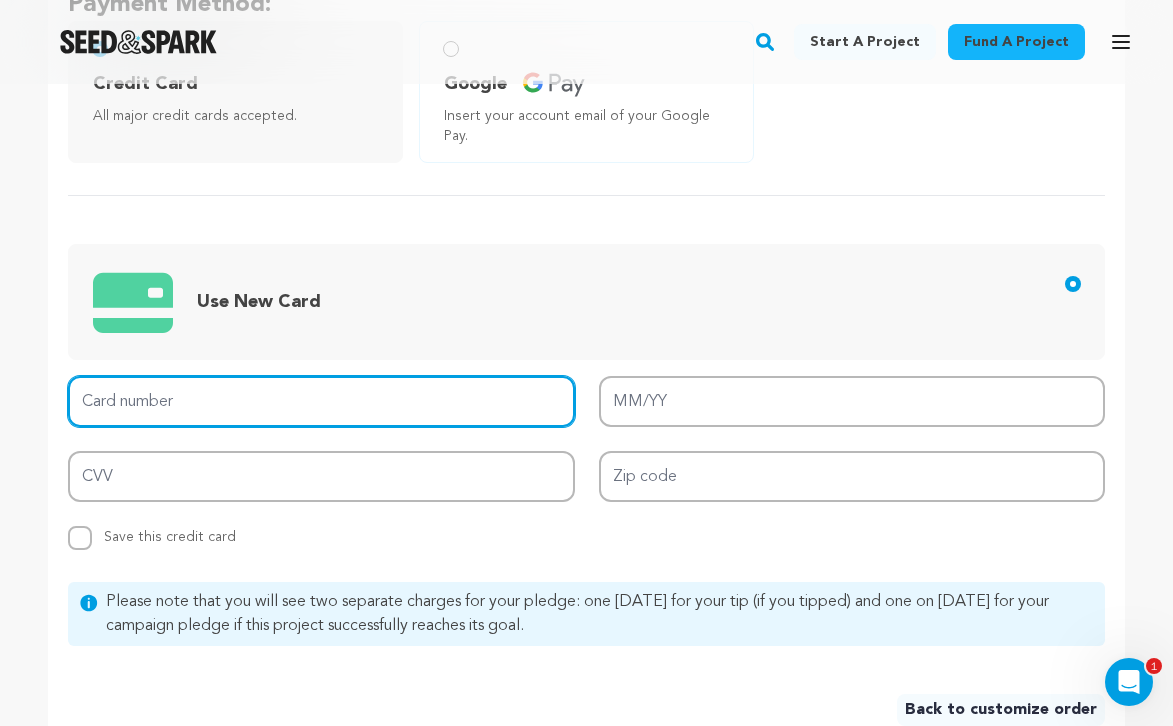 click on "Card number" at bounding box center [321, 401] 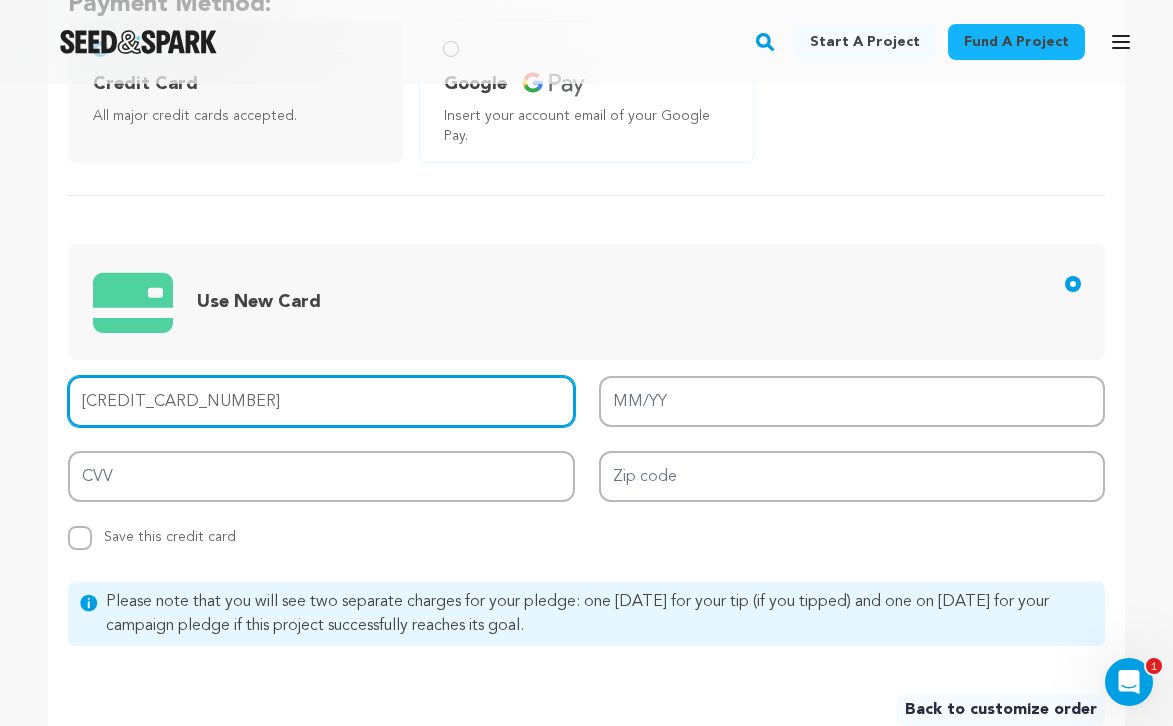 type on "4400 6607 1704 6568" 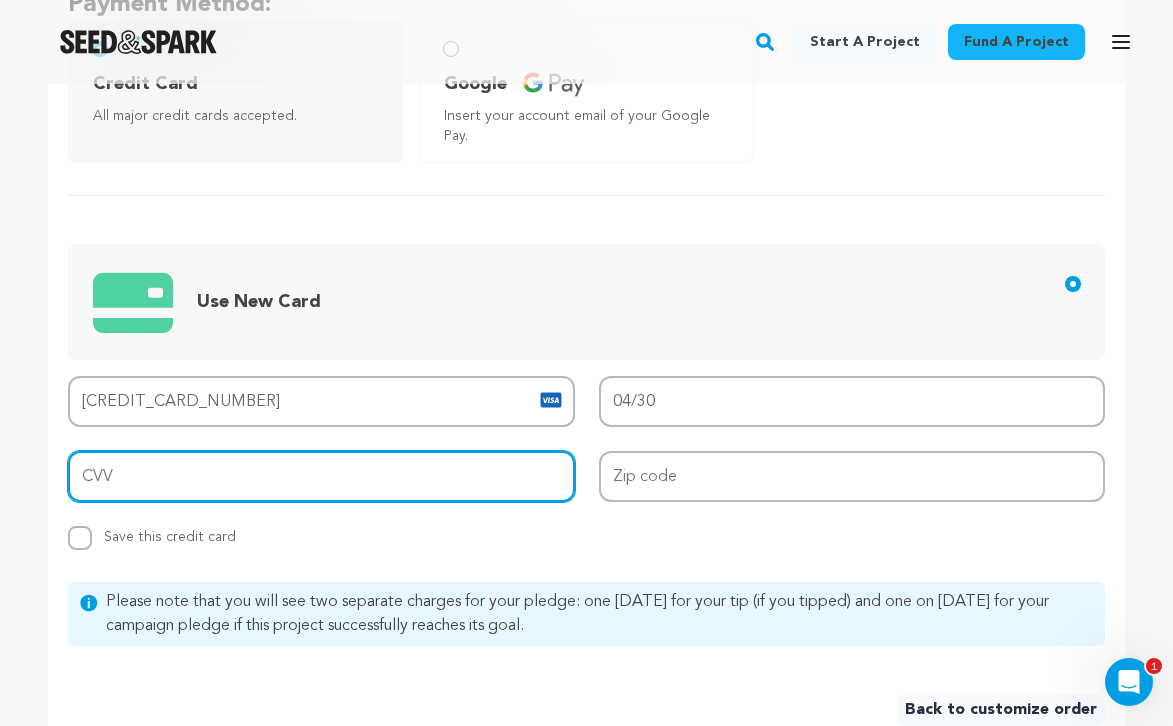 click on "CVV" at bounding box center [321, 476] 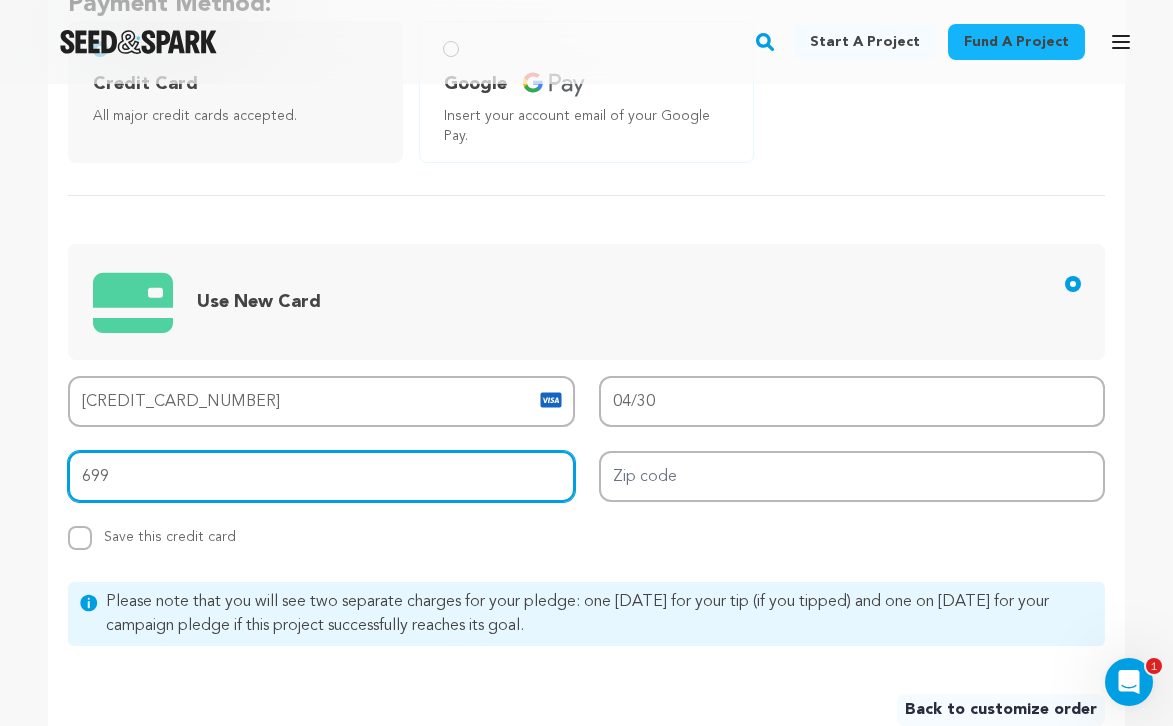 type on "699" 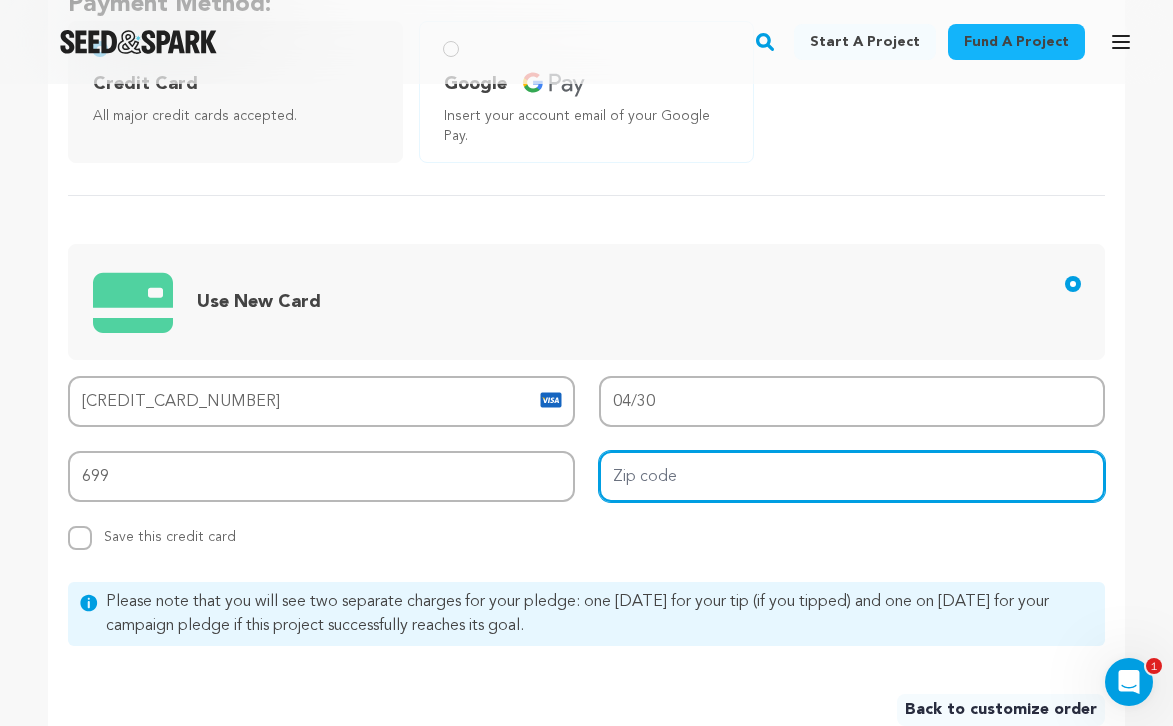 click on "Zip code" at bounding box center [852, 476] 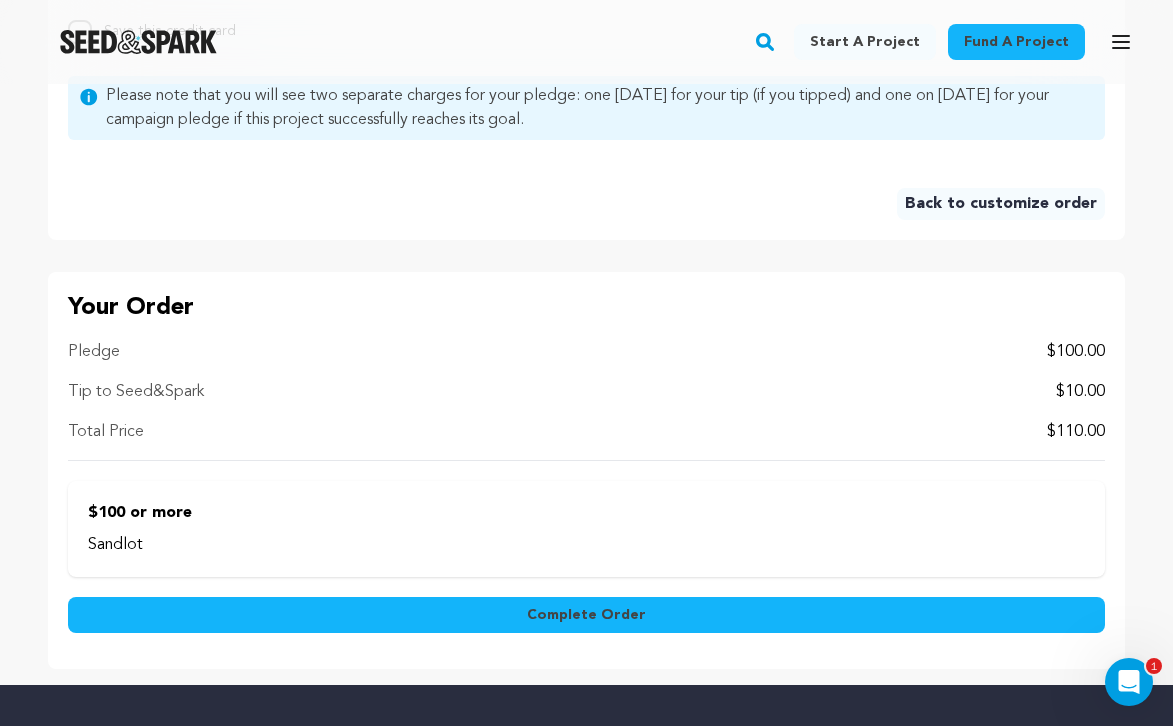 scroll, scrollTop: 1673, scrollLeft: 0, axis: vertical 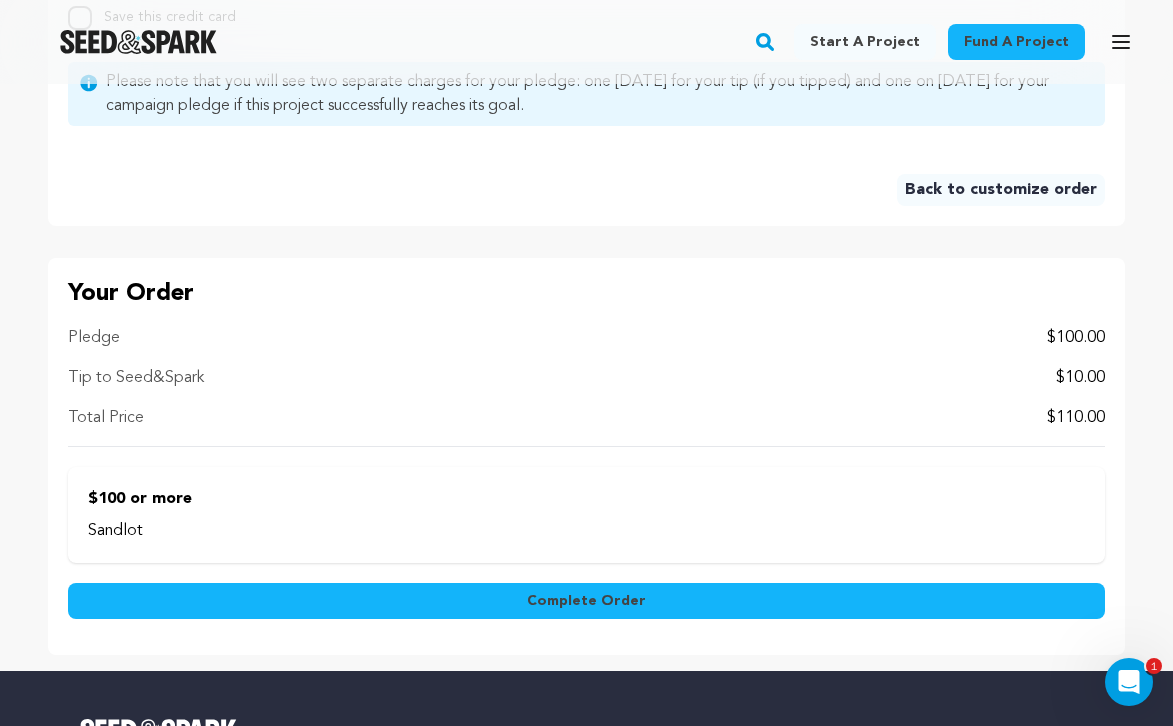 type on "91201" 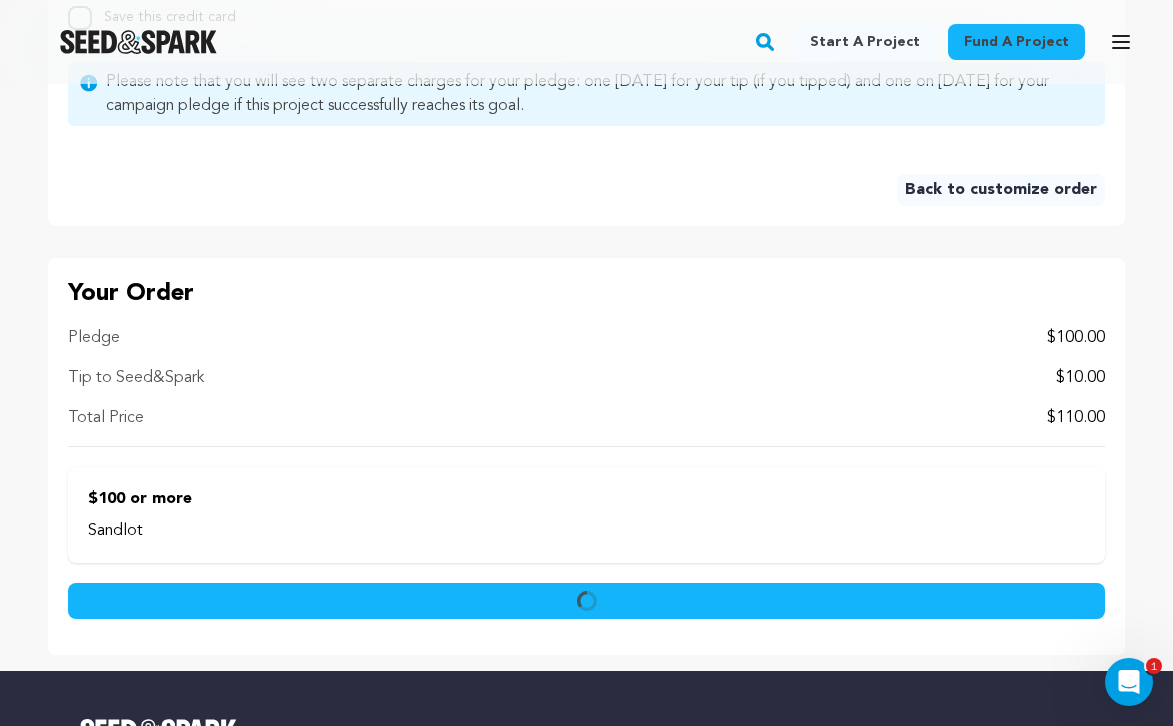 scroll, scrollTop: 1571, scrollLeft: 0, axis: vertical 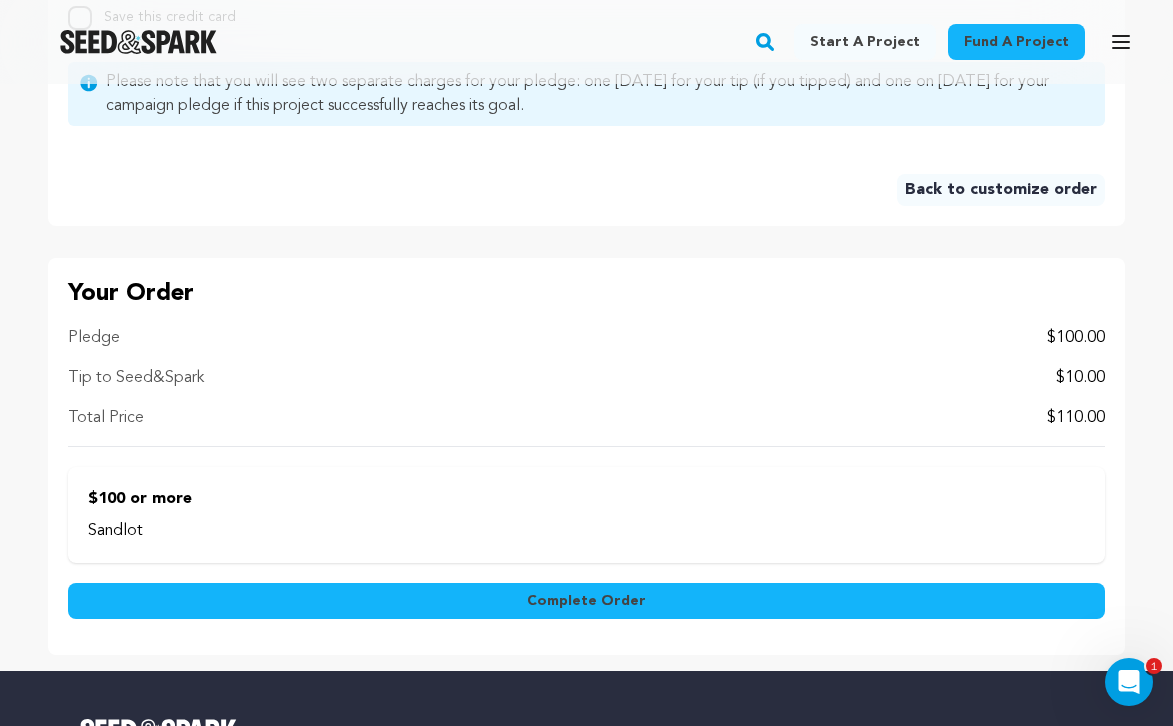 click on "Complete Order" at bounding box center (586, 601) 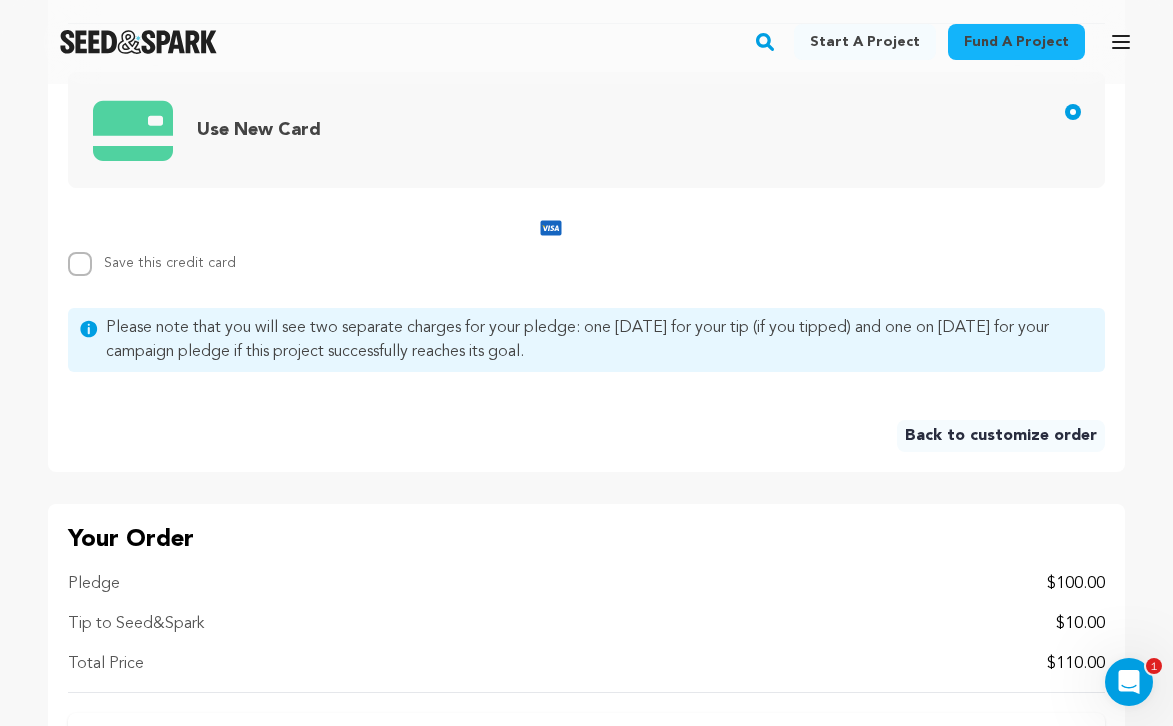 scroll, scrollTop: 820, scrollLeft: 0, axis: vertical 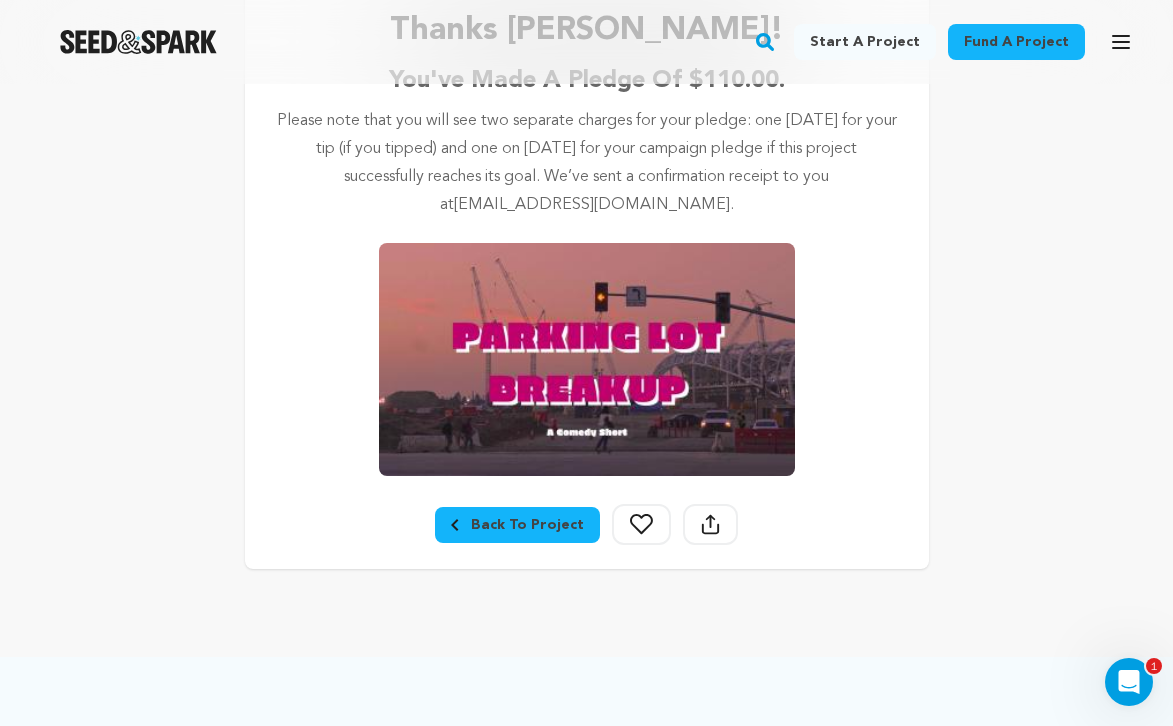 click on "Back To Project" at bounding box center [517, 525] 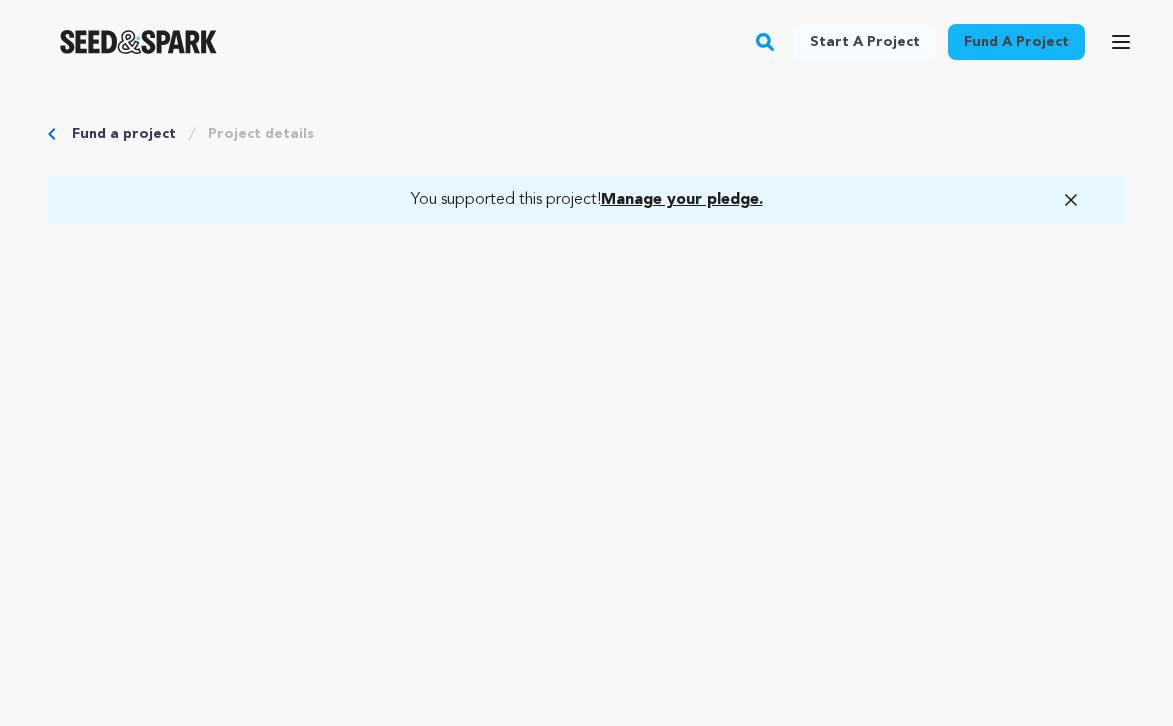 scroll, scrollTop: 0, scrollLeft: 0, axis: both 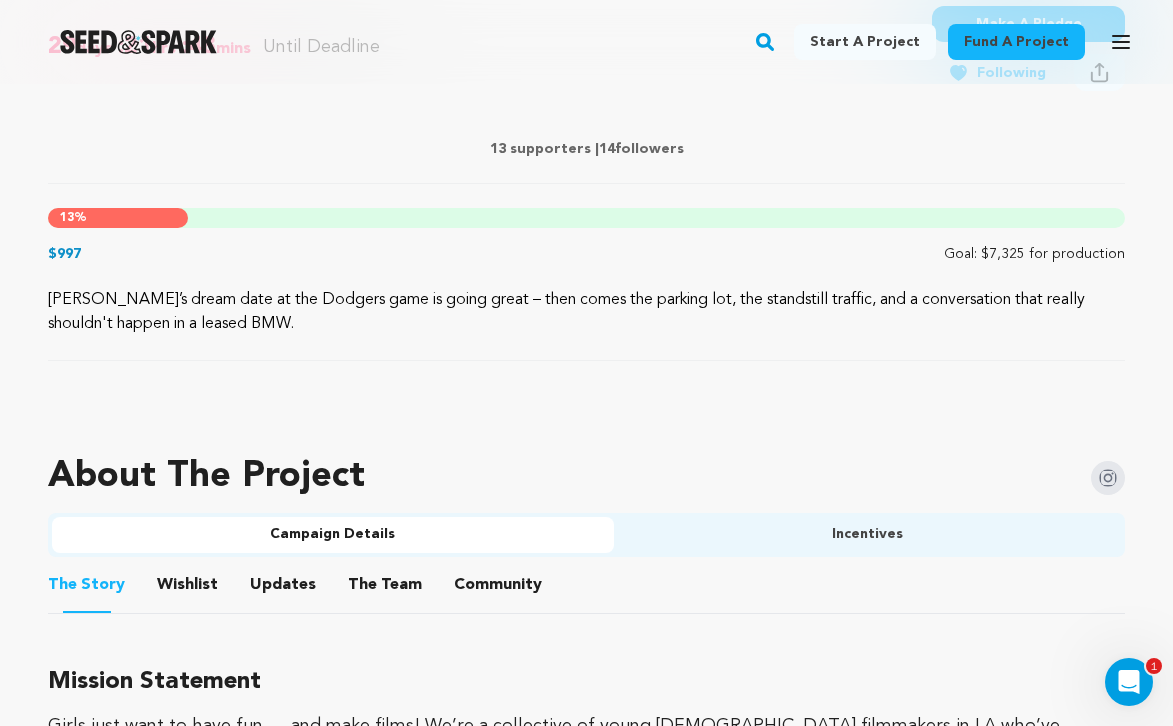 click on "Community" at bounding box center [498, 589] 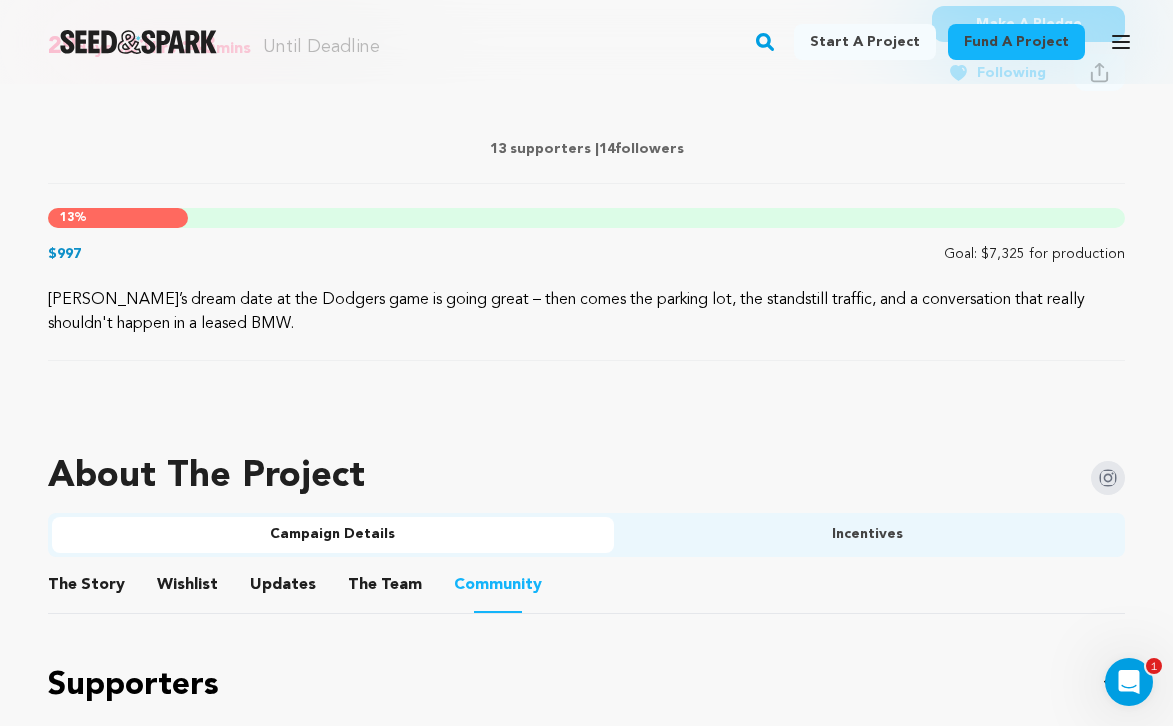click on "Updates" at bounding box center [283, 589] 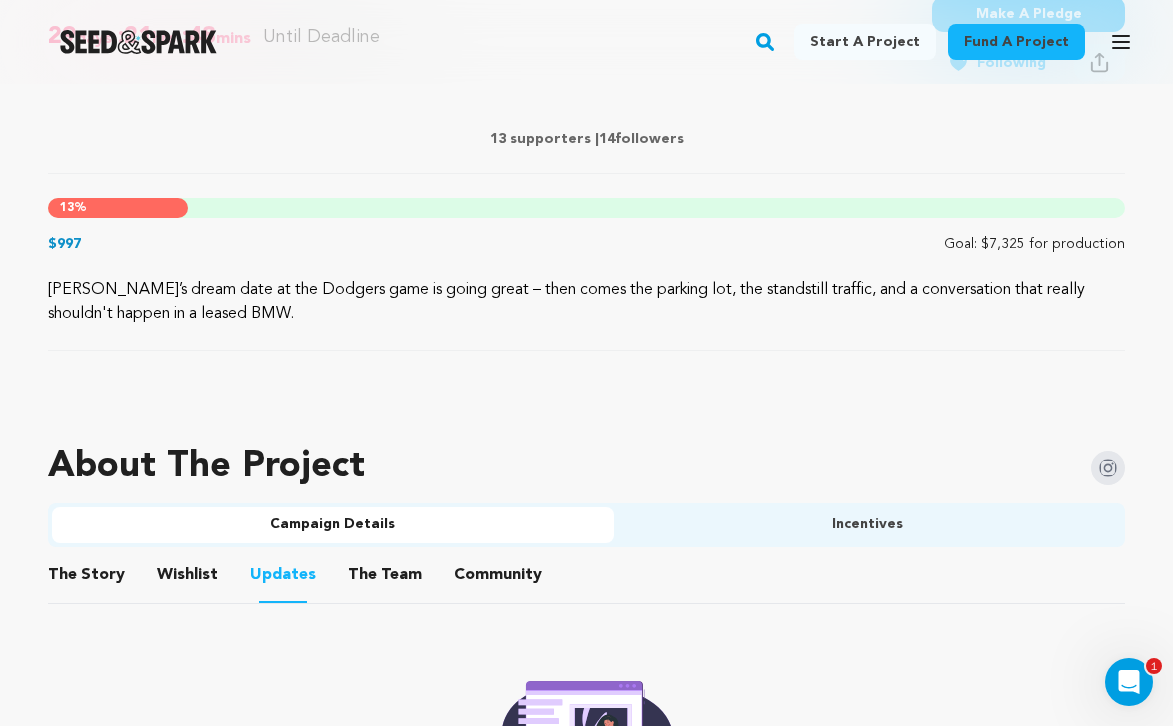 scroll, scrollTop: 1047, scrollLeft: 0, axis: vertical 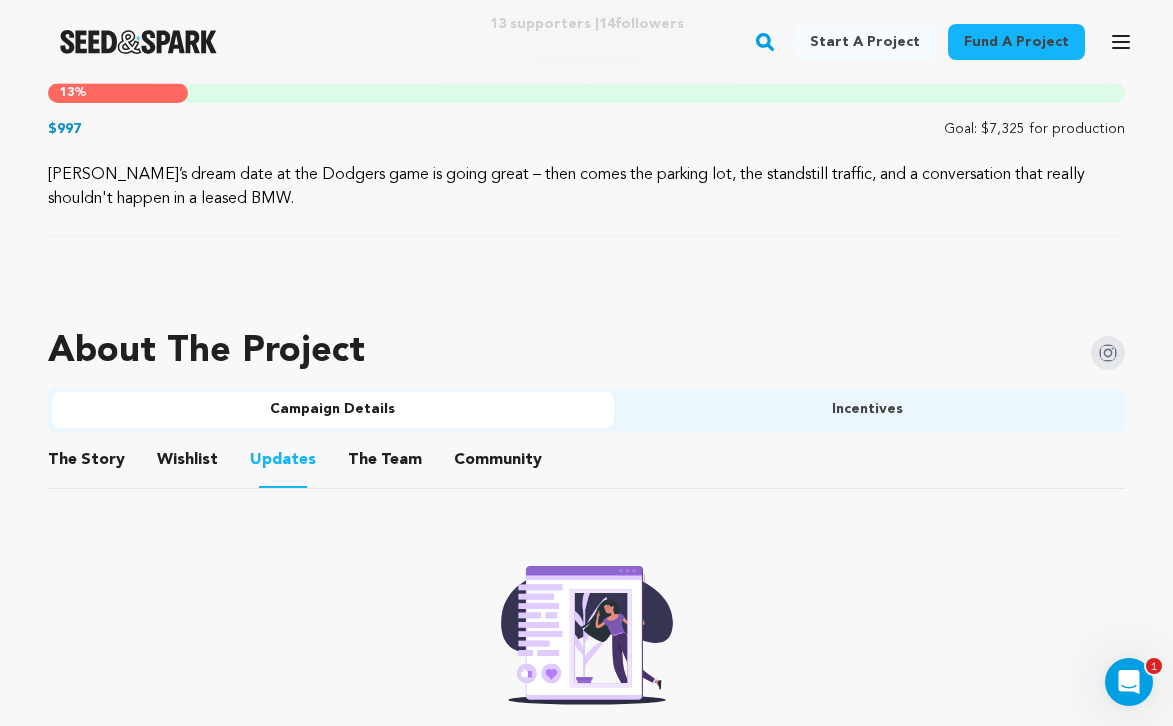 click on "Community" at bounding box center [498, 464] 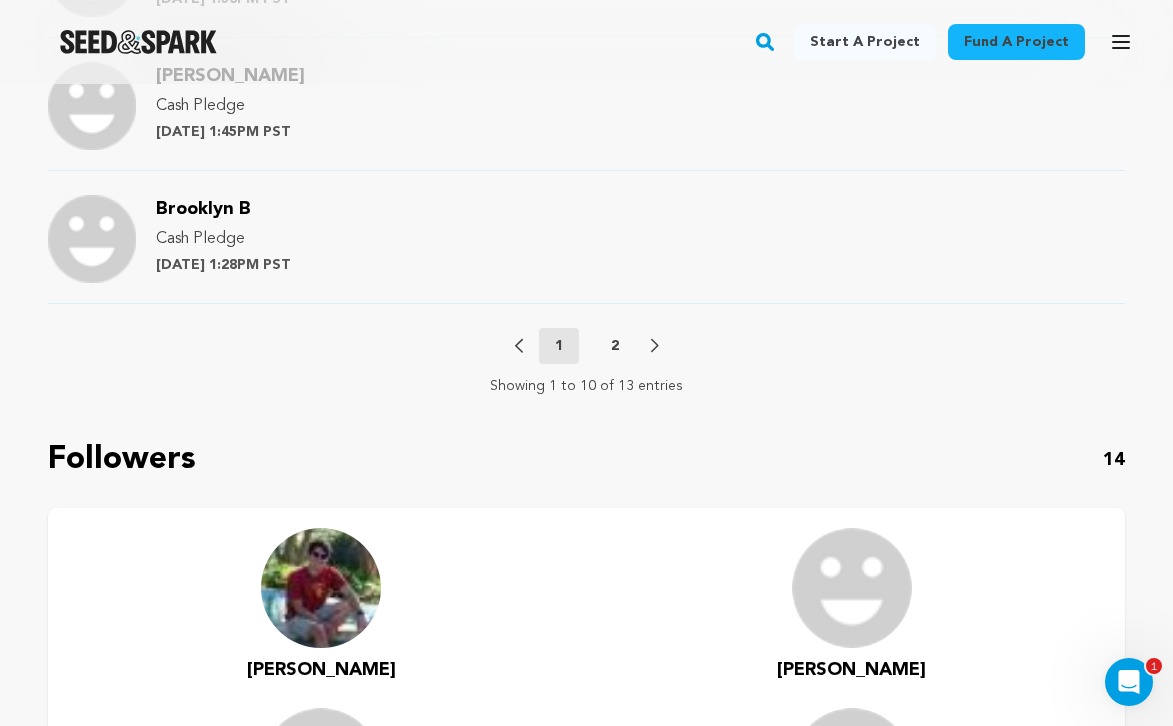 scroll, scrollTop: 2653, scrollLeft: 0, axis: vertical 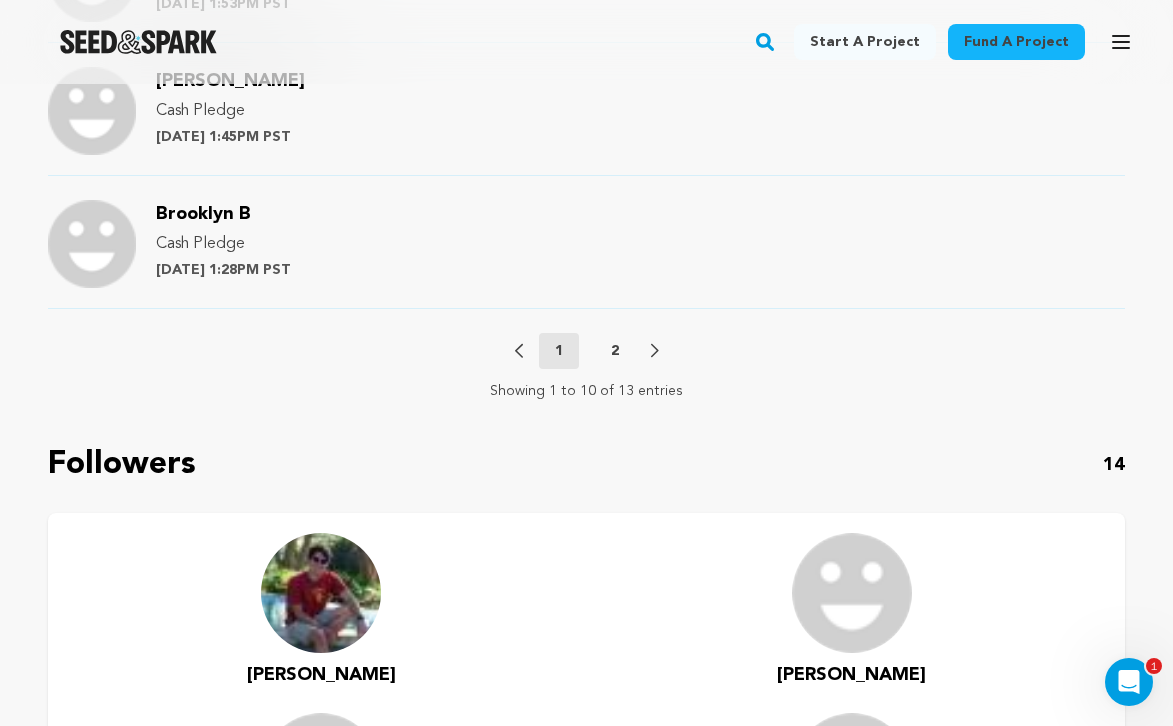 click on "2" at bounding box center (615, 351) 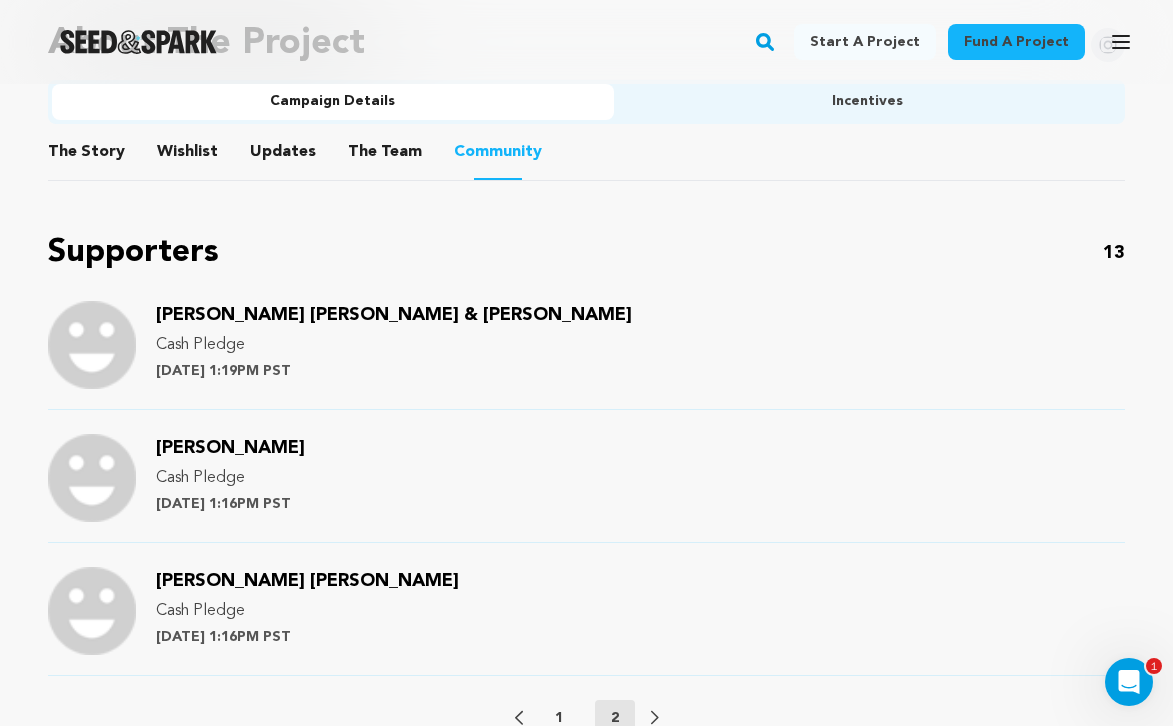 scroll, scrollTop: 1531, scrollLeft: 0, axis: vertical 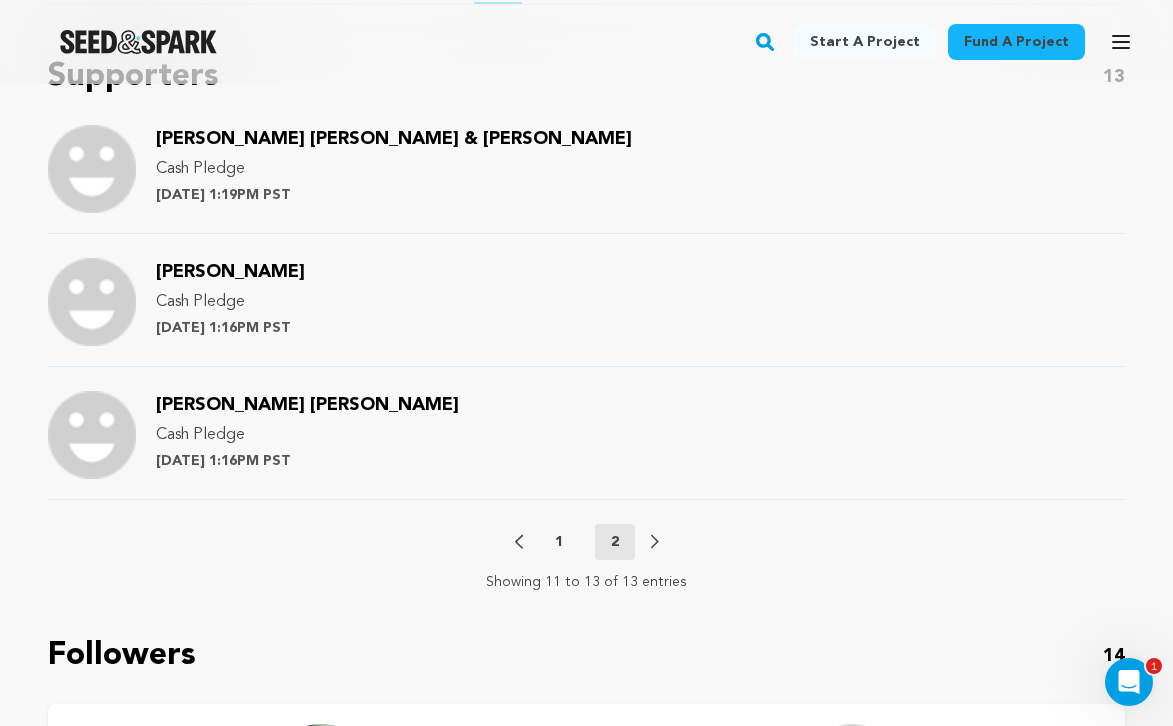 click on "1" at bounding box center (559, 542) 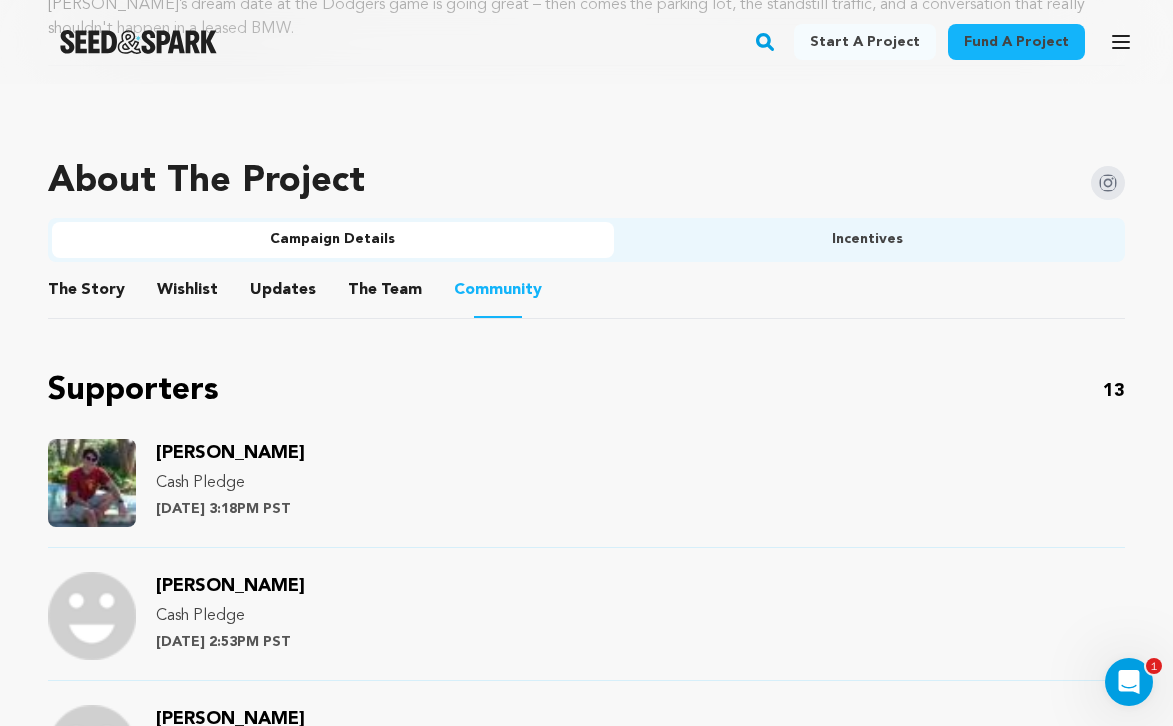 scroll, scrollTop: 1197, scrollLeft: 0, axis: vertical 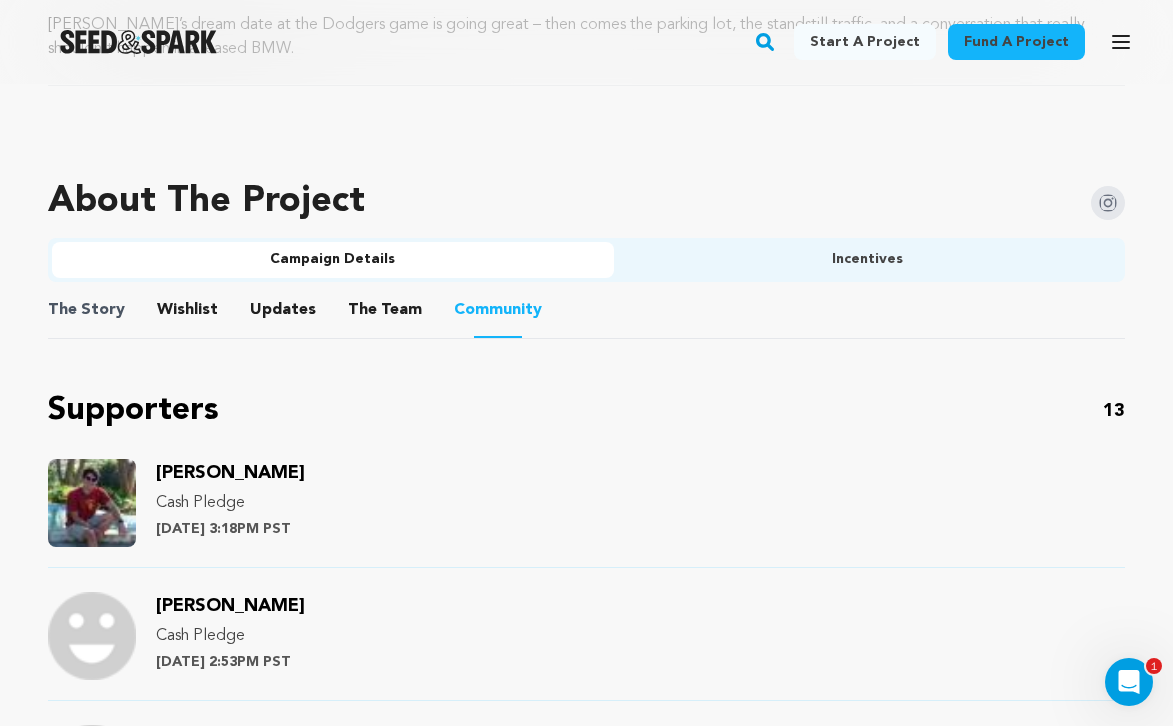 click on "The   Story" at bounding box center [86, 310] 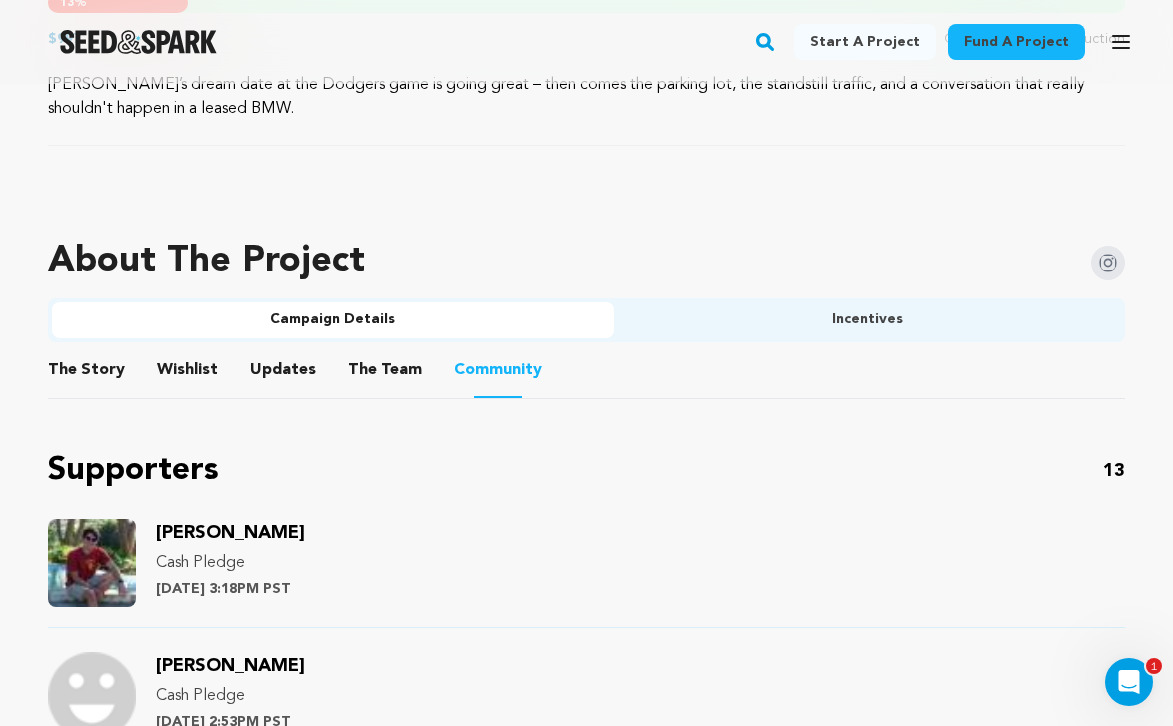 scroll, scrollTop: 1131, scrollLeft: 0, axis: vertical 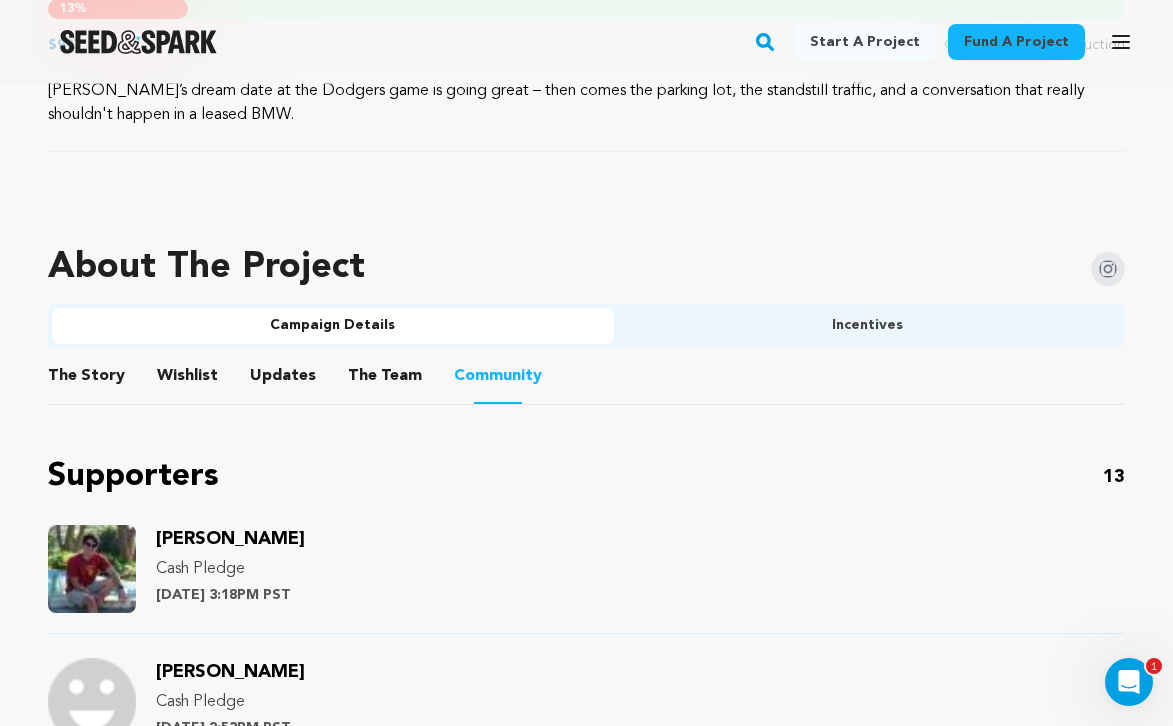 click on "The Story" at bounding box center [87, 380] 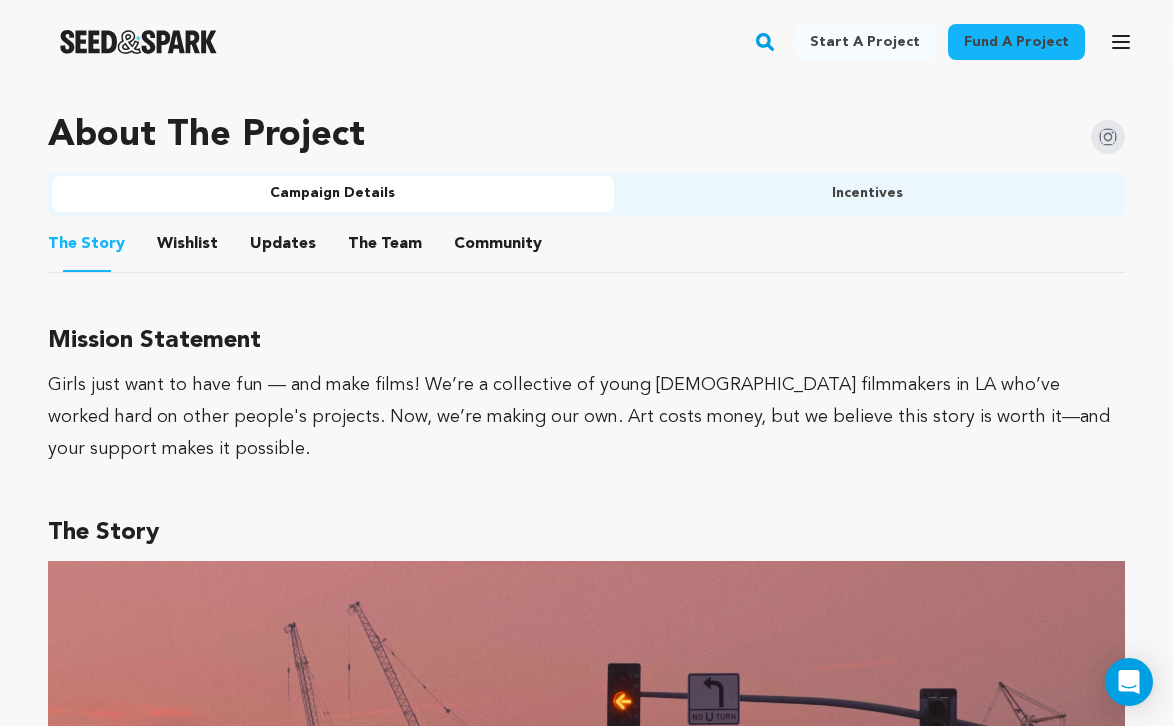 scroll, scrollTop: 1131, scrollLeft: 0, axis: vertical 